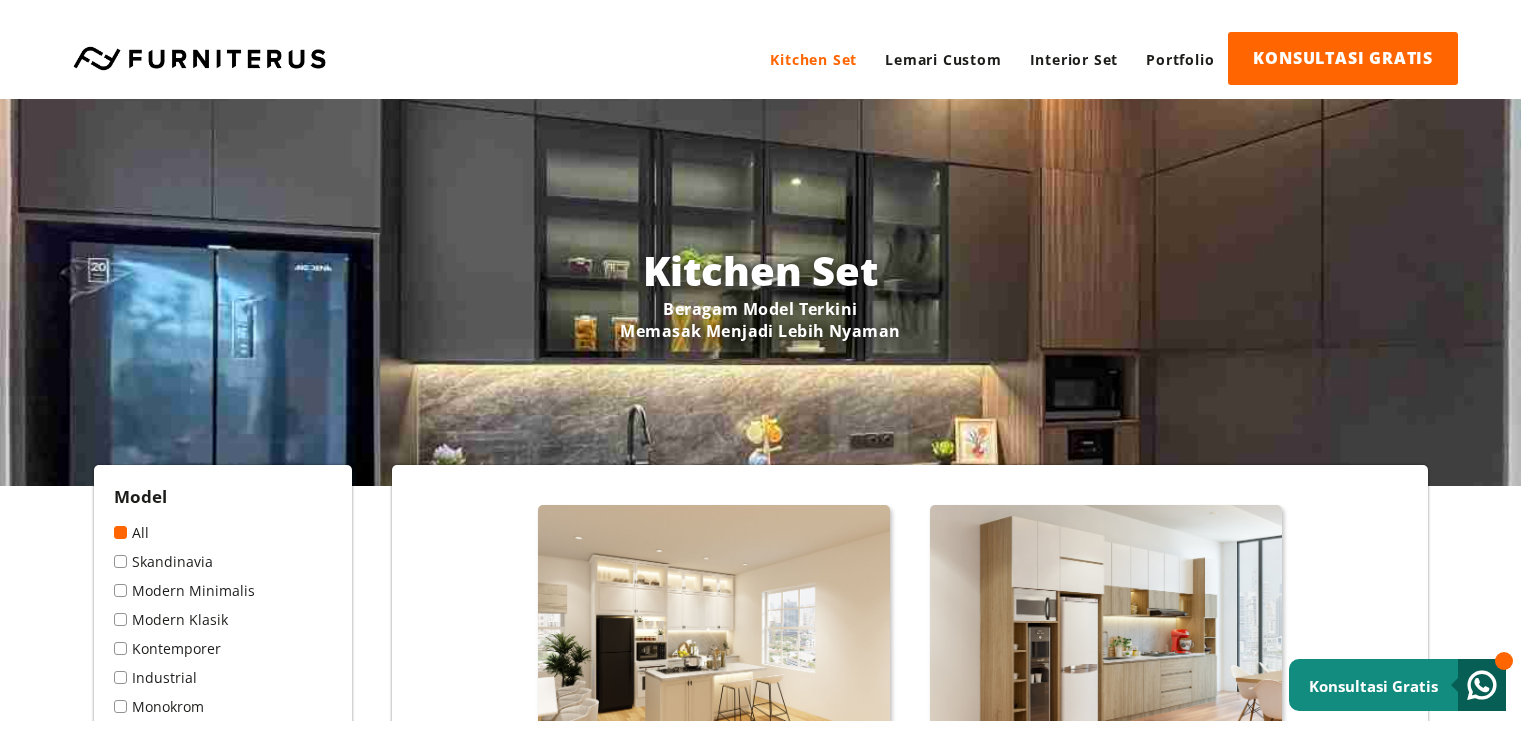 scroll, scrollTop: 0, scrollLeft: 0, axis: both 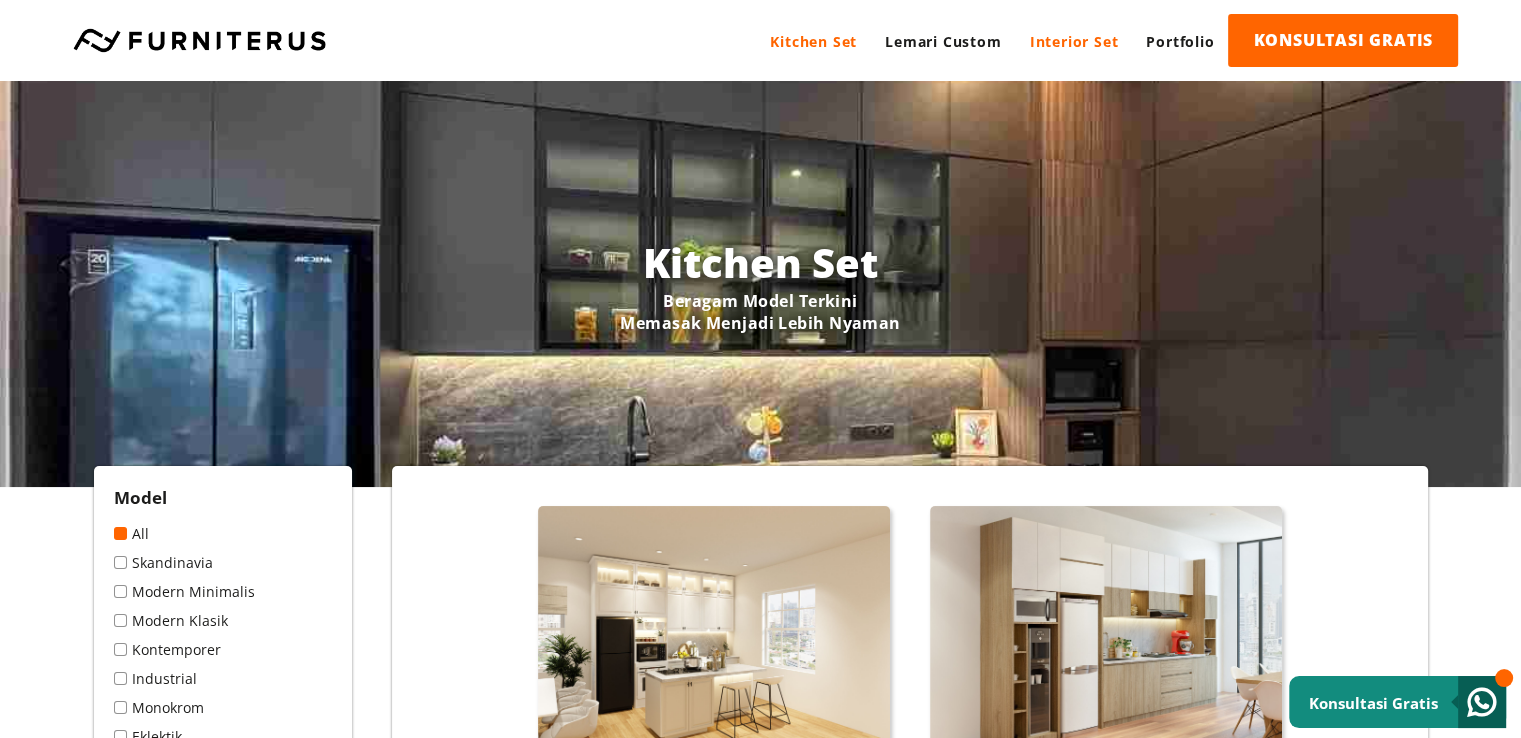 click on "Interior Set" at bounding box center (1074, 41) 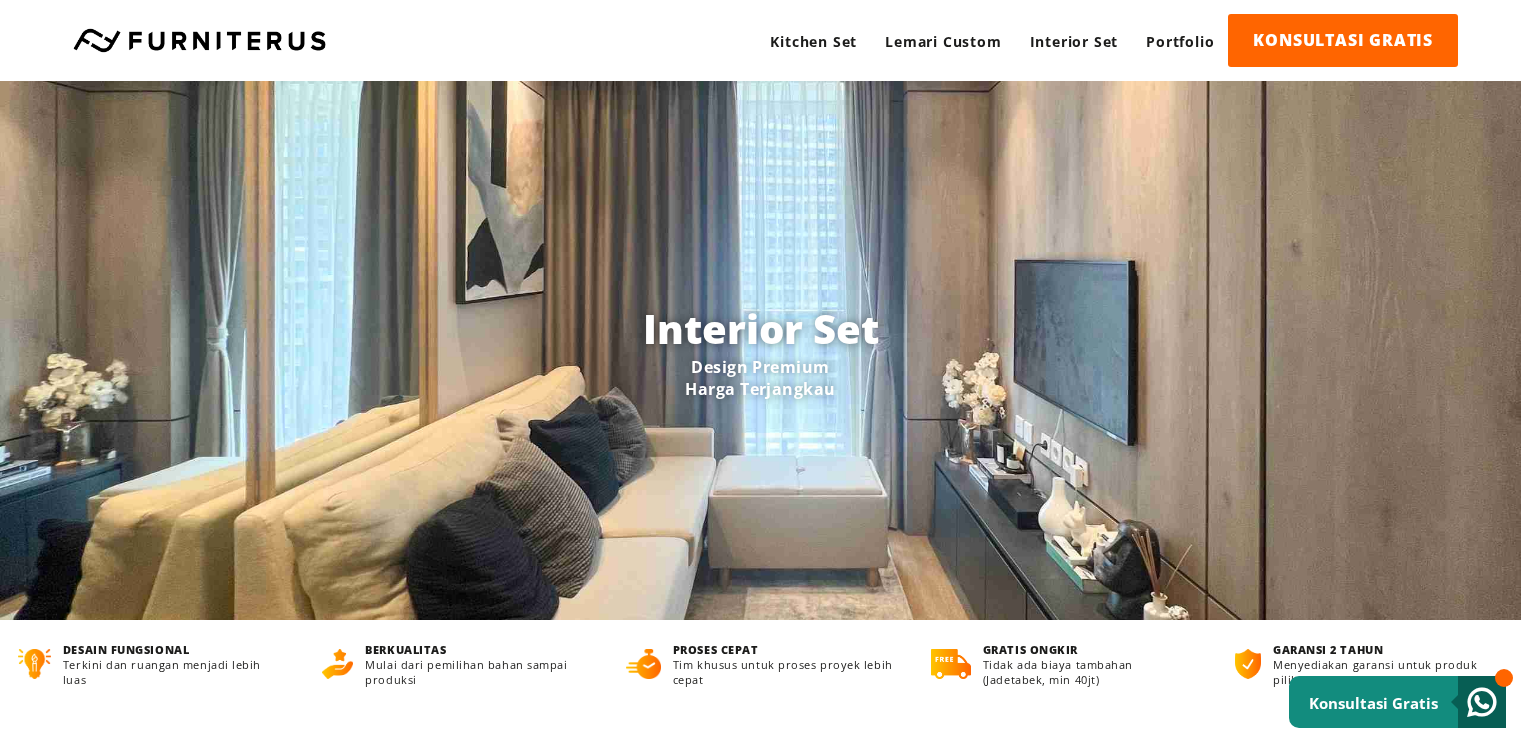 scroll, scrollTop: 0, scrollLeft: 0, axis: both 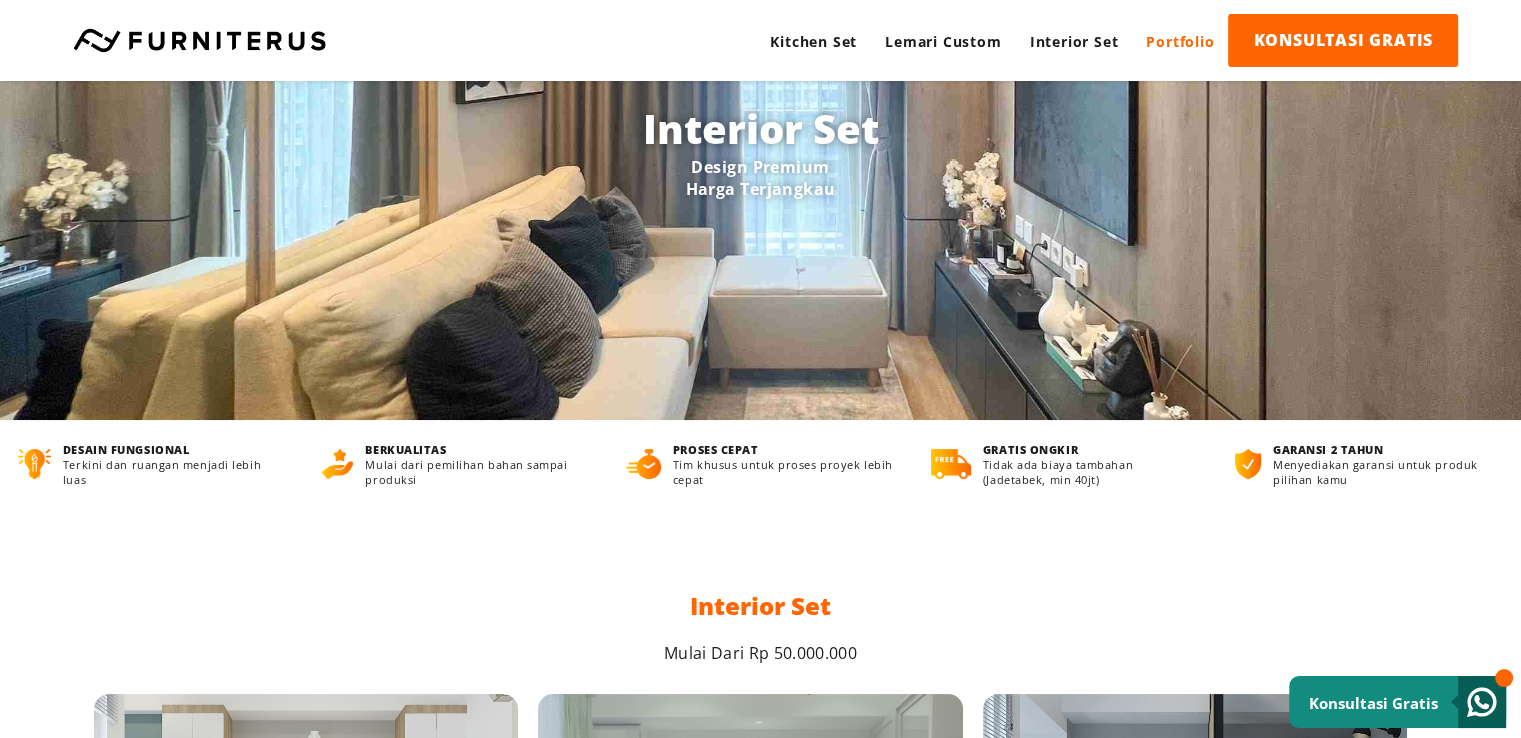 click on "Portfolio" at bounding box center [1180, 41] 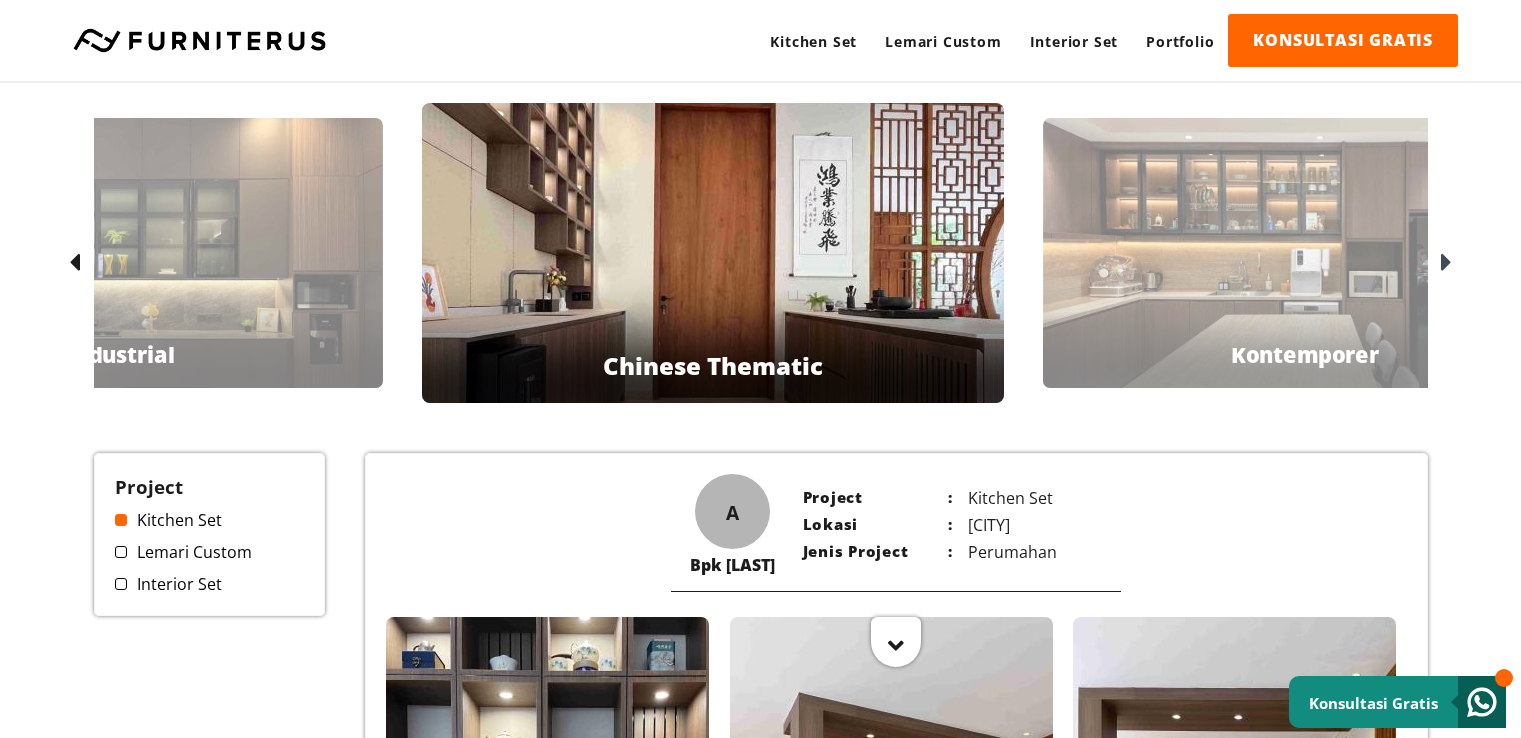 scroll, scrollTop: 0, scrollLeft: 0, axis: both 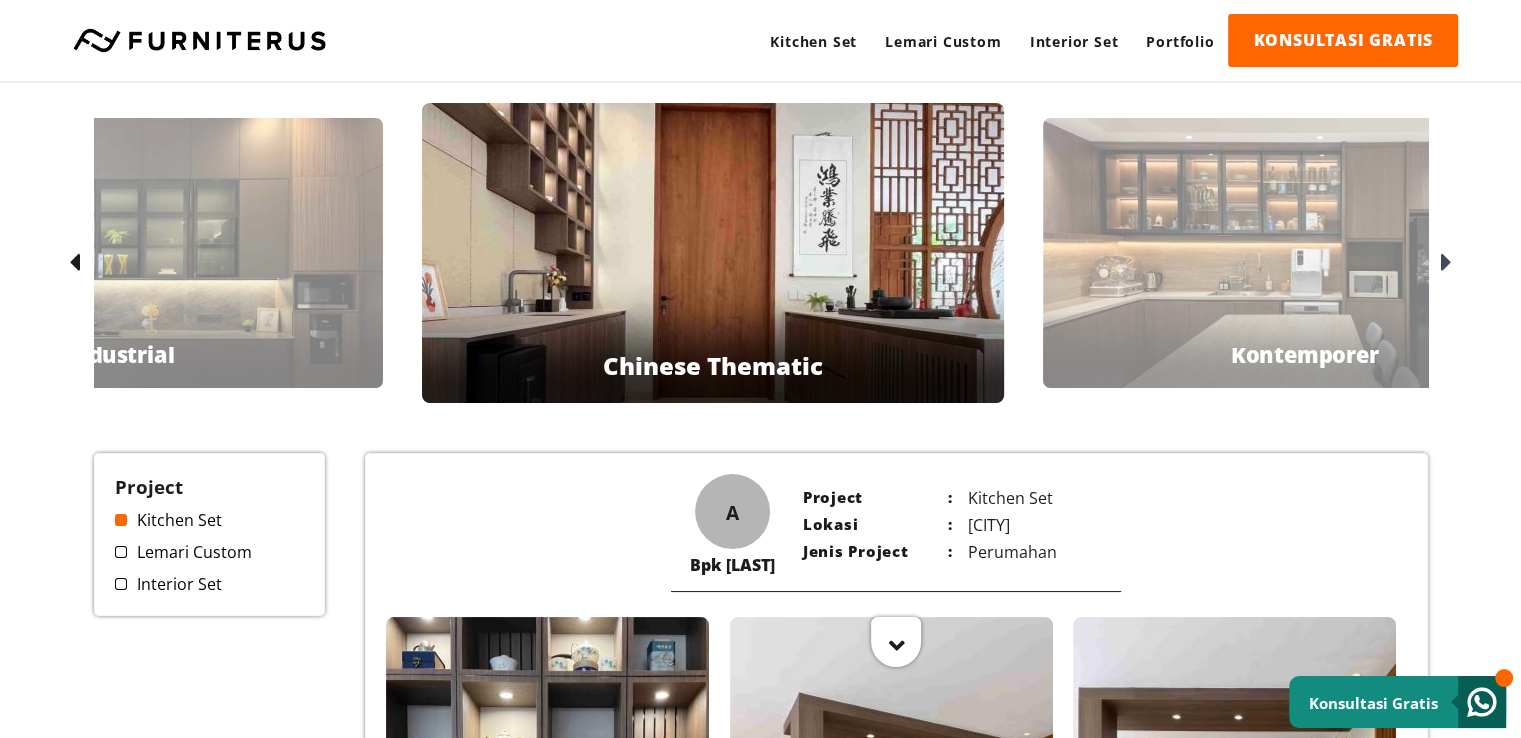click on "Bpk Hendi
Kontemporer" at bounding box center (1305, 253) 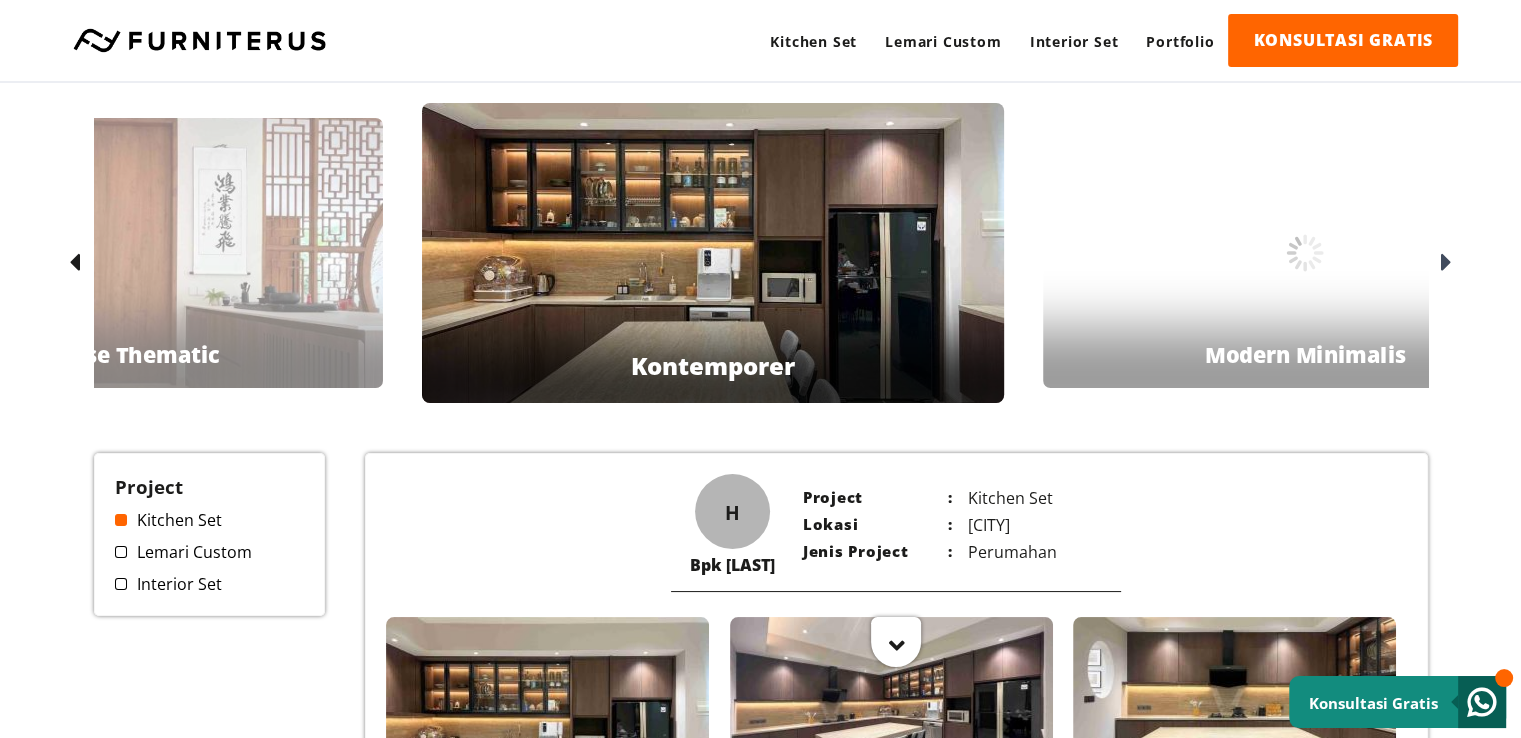 click on "Bpk Jennifer
Modern Minimalis" at bounding box center [1305, 253] 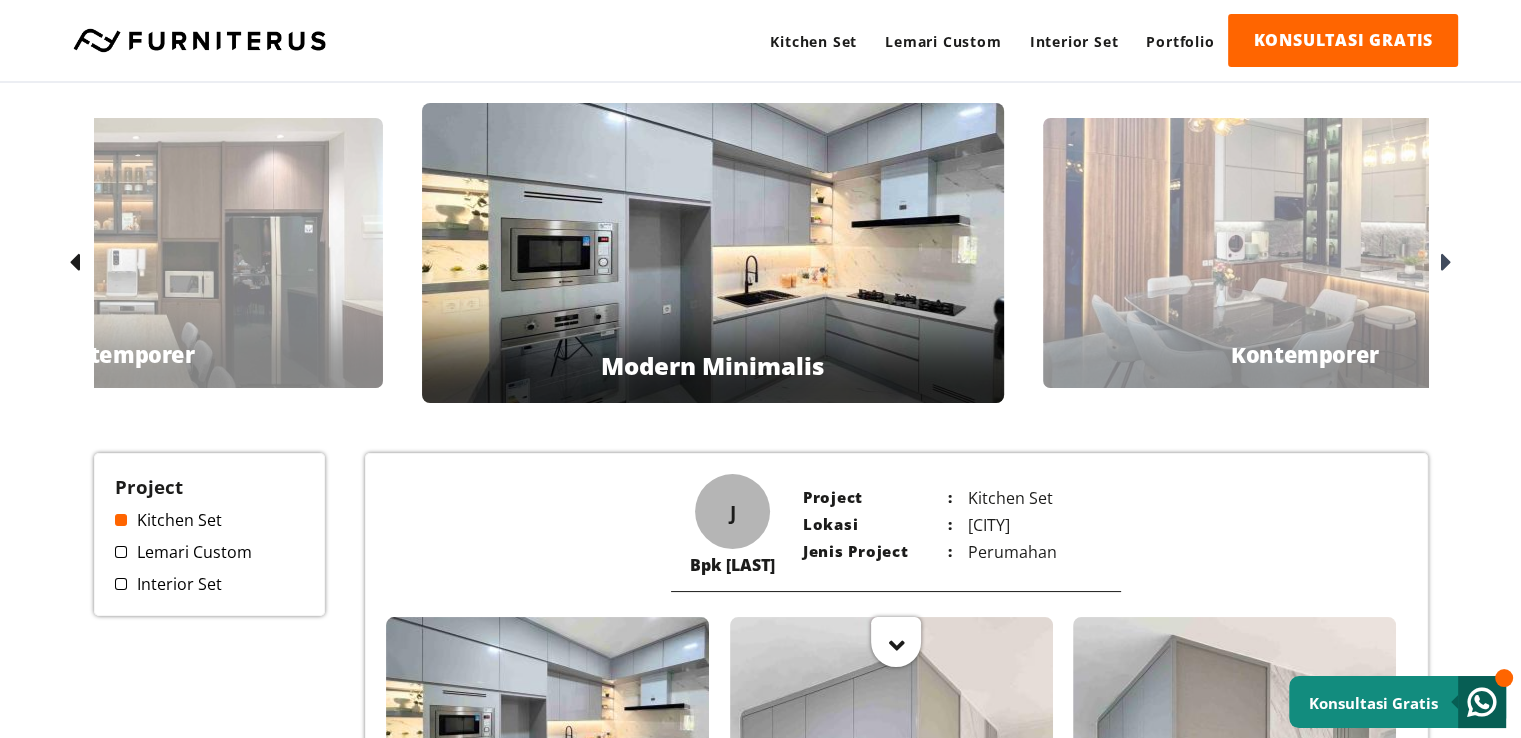 click on "Bpk Tommy
Kontemporer" at bounding box center (1305, 253) 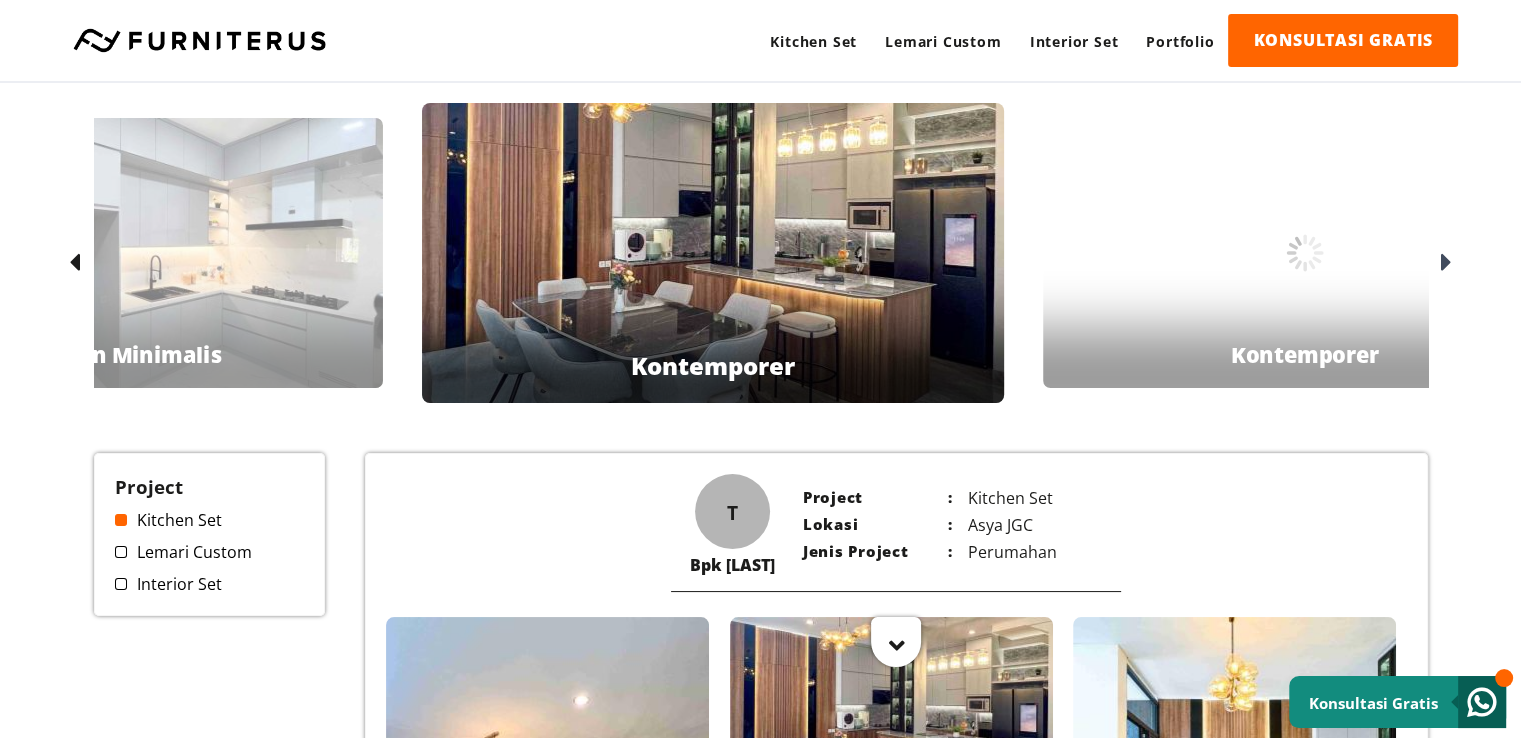 click on "Ibu Zeze
Kontemporer" at bounding box center [1305, 253] 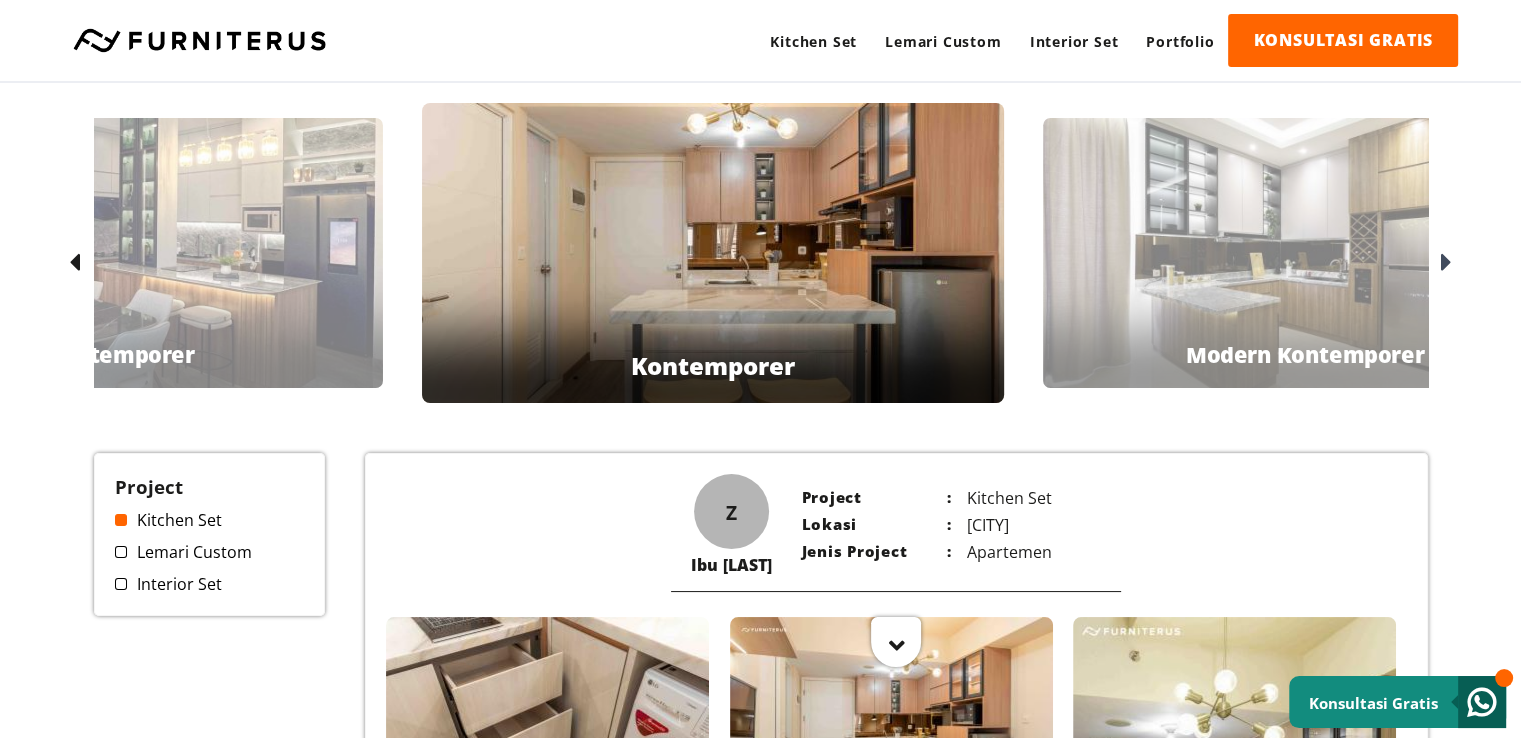 click on "Bpk Fendi
Modern Kontemporer" at bounding box center [1305, 253] 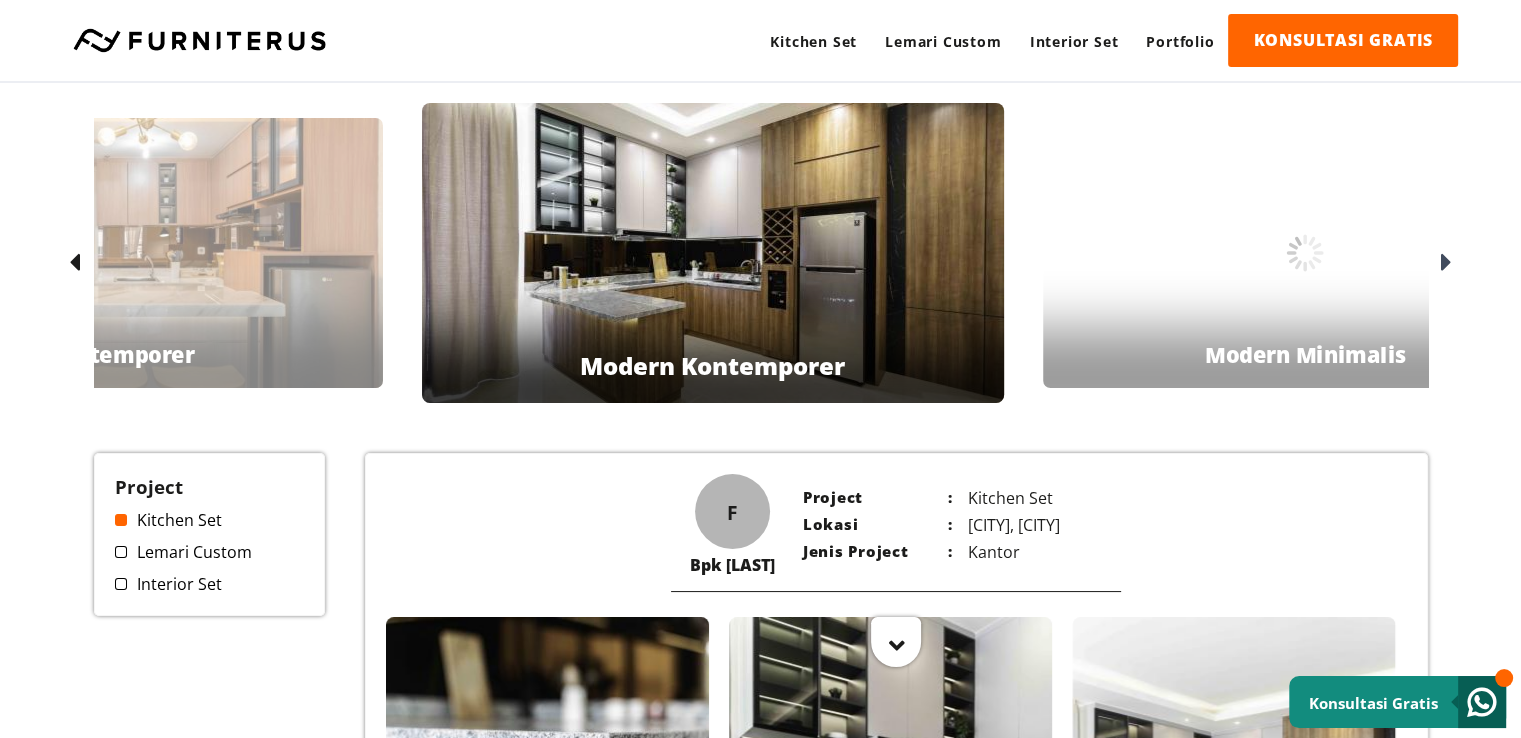 click on "Ibu Mellya
Modern Minimalis" at bounding box center (1305, 253) 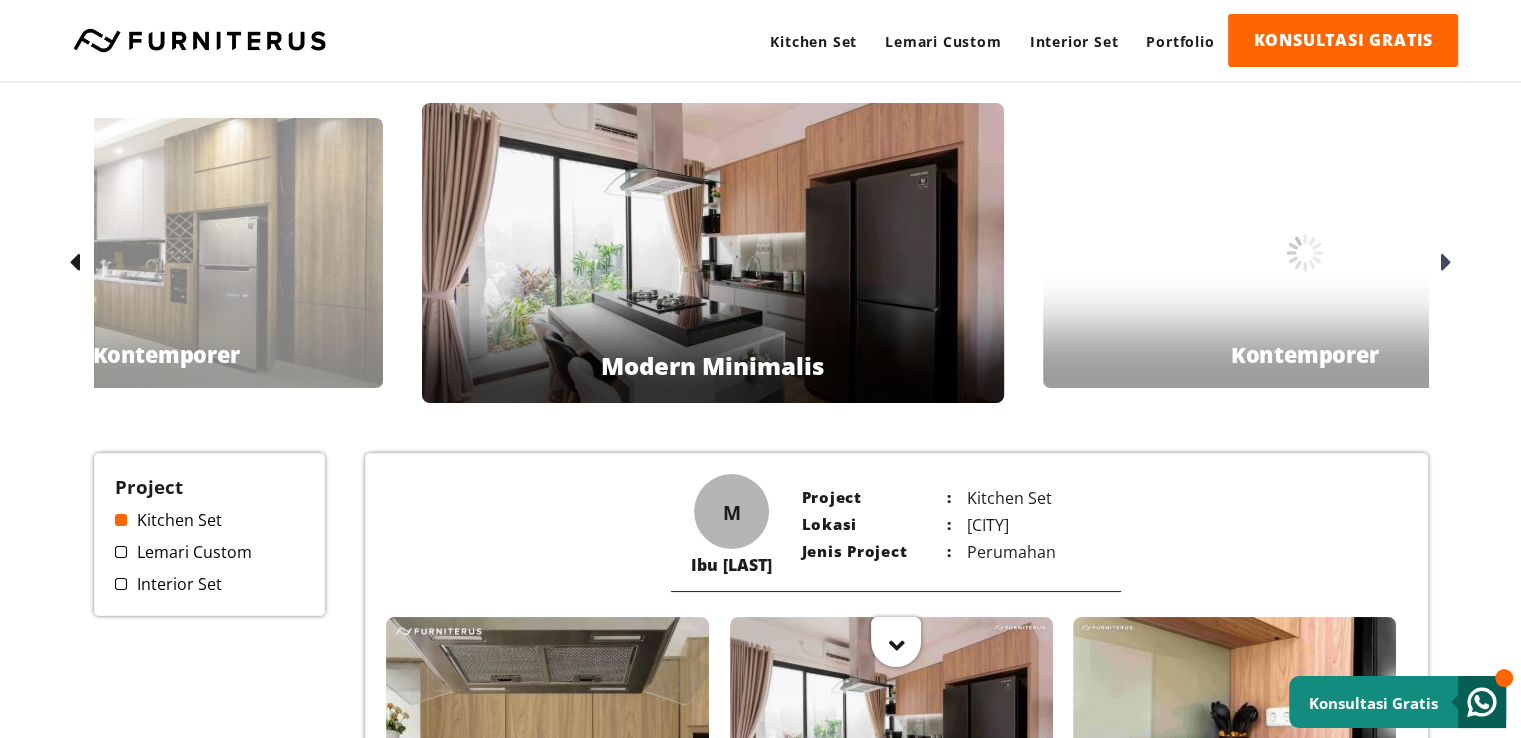 click on "Bpk Fortuin
Kontemporer" at bounding box center (1305, 253) 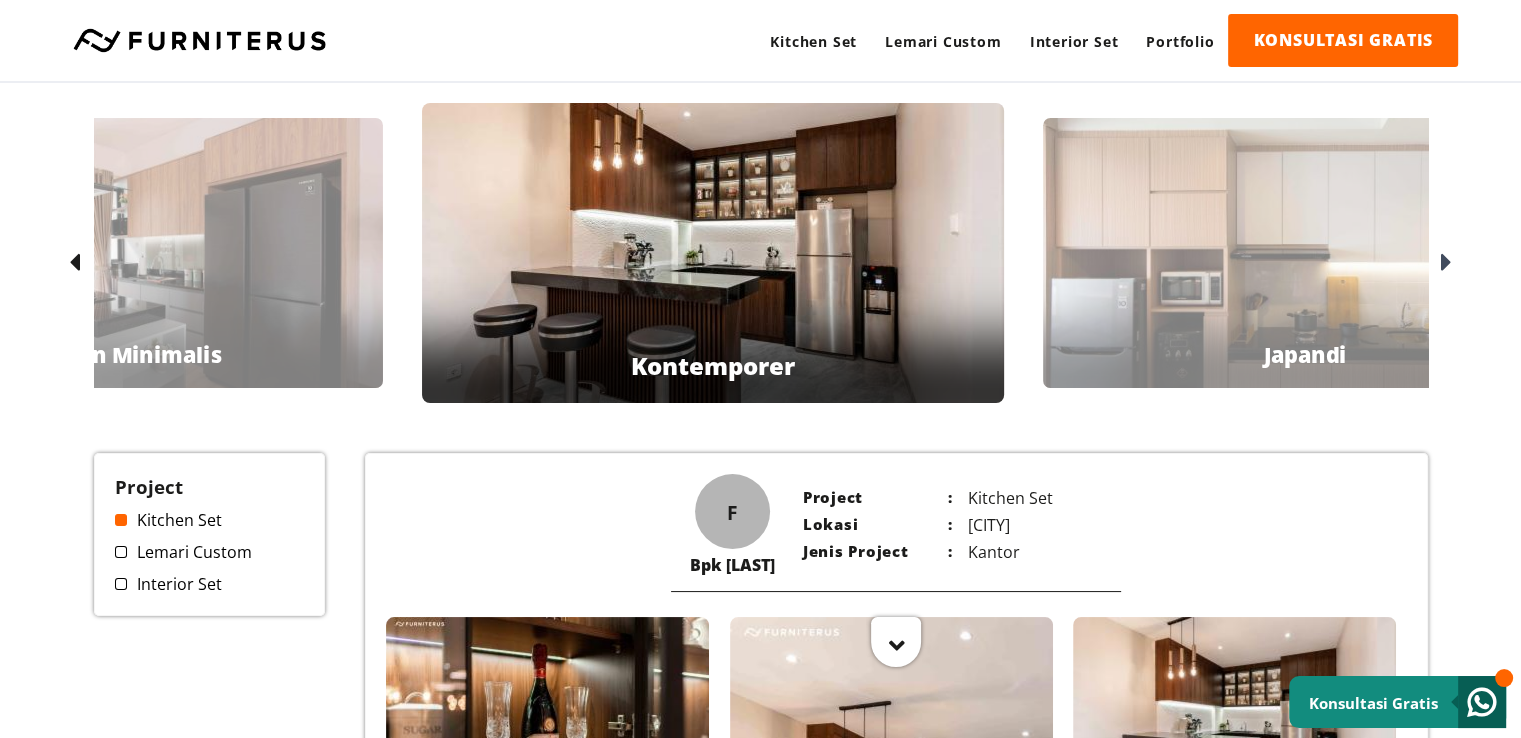 click on "Interior Set" at bounding box center (210, 584) 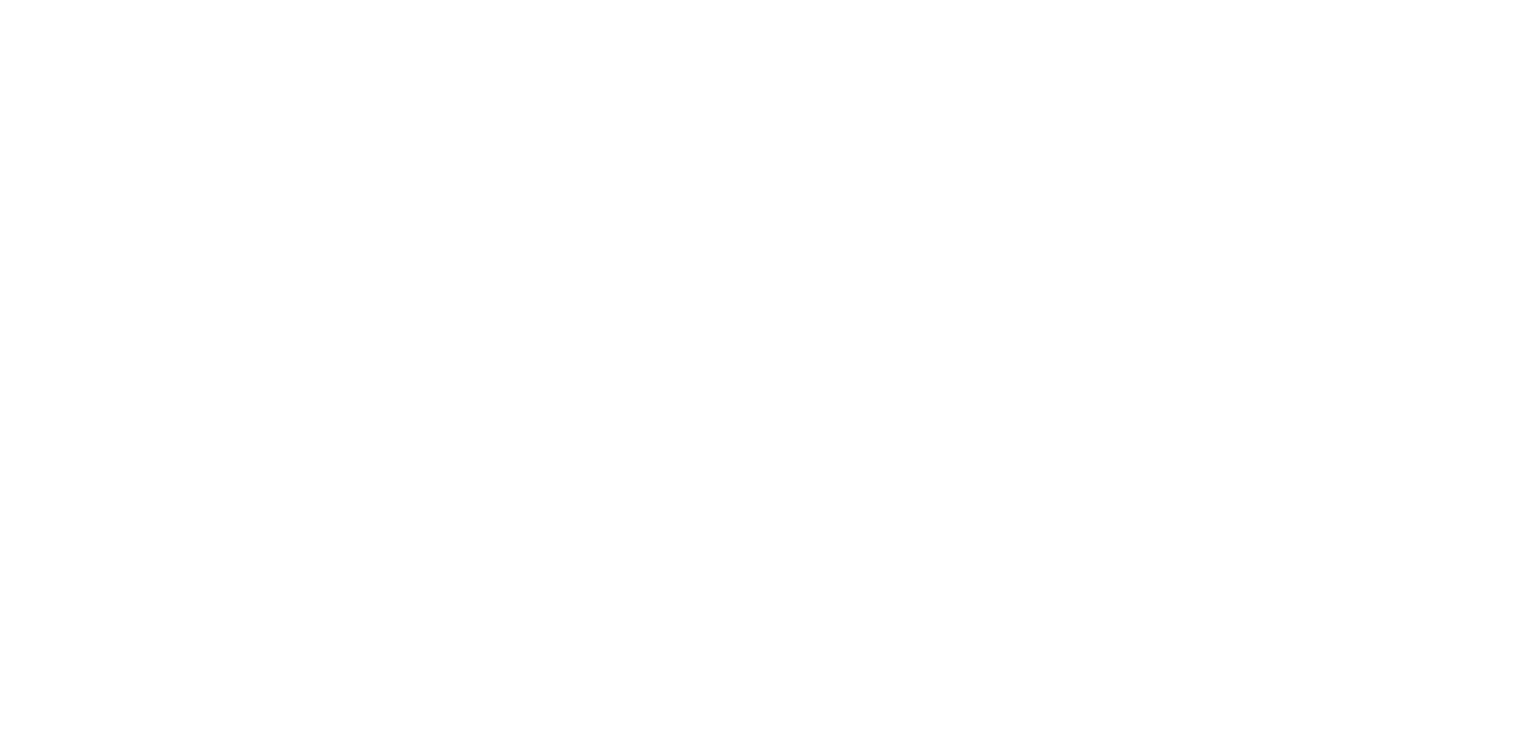 scroll, scrollTop: 0, scrollLeft: 0, axis: both 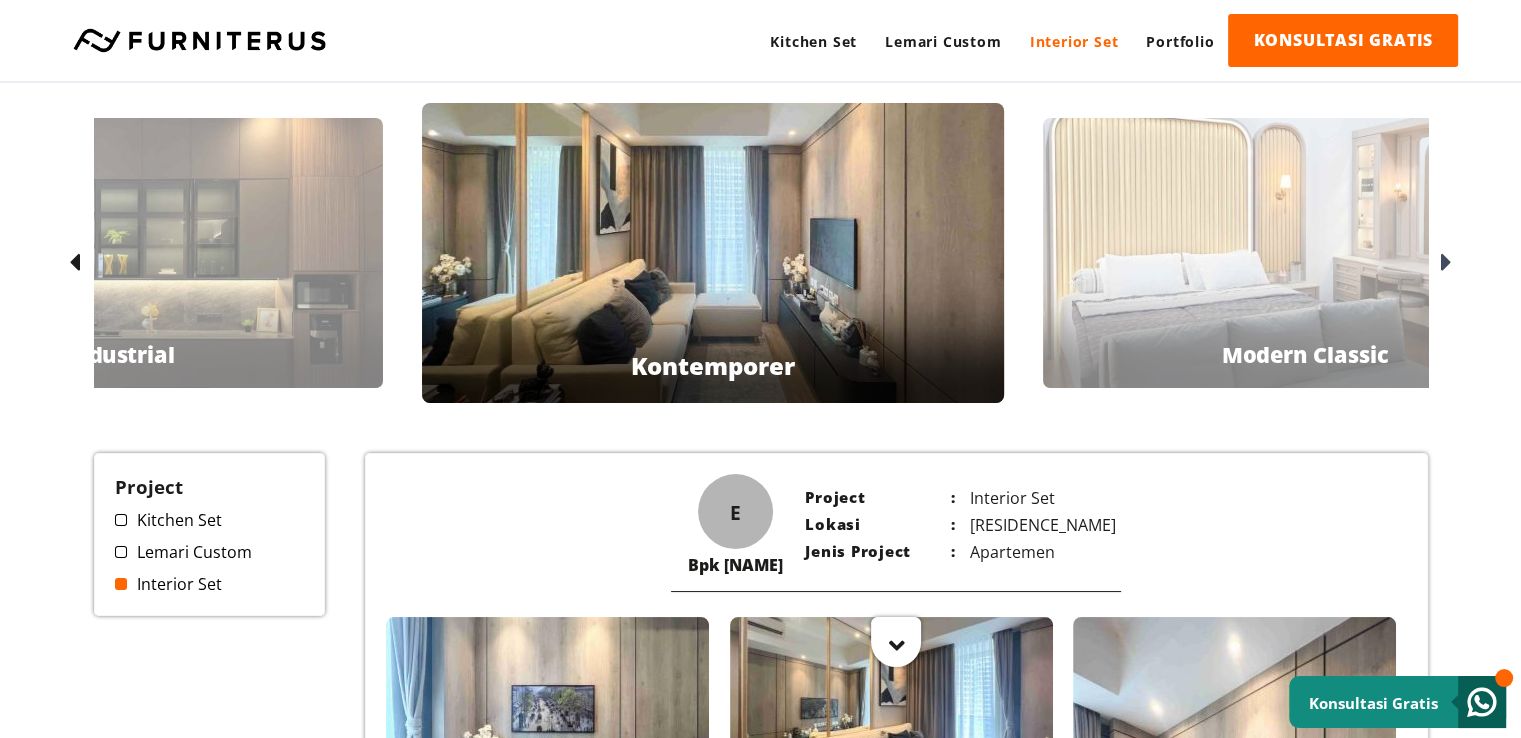click on "Interior Set" at bounding box center [1074, 41] 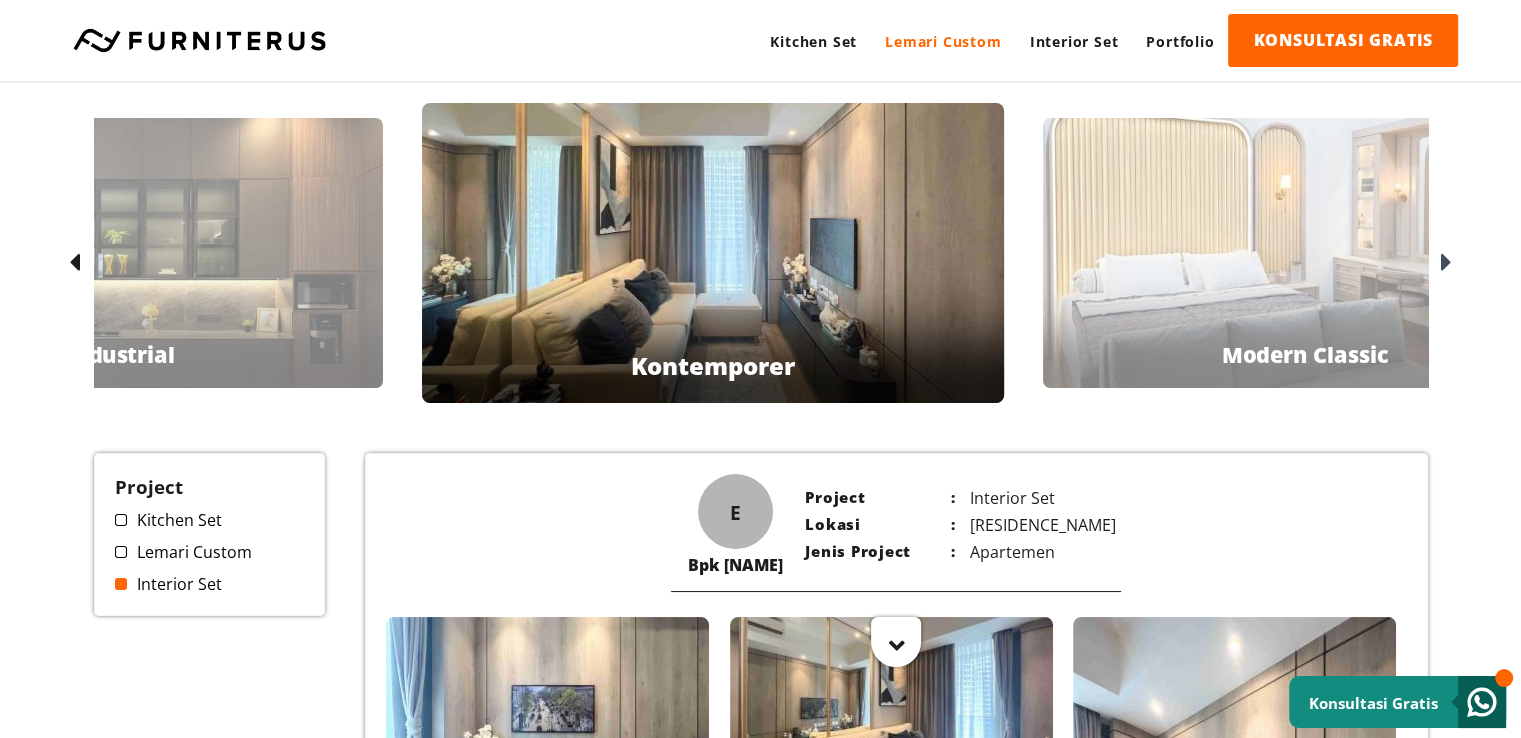 click on "Lemari Custom" at bounding box center [943, 41] 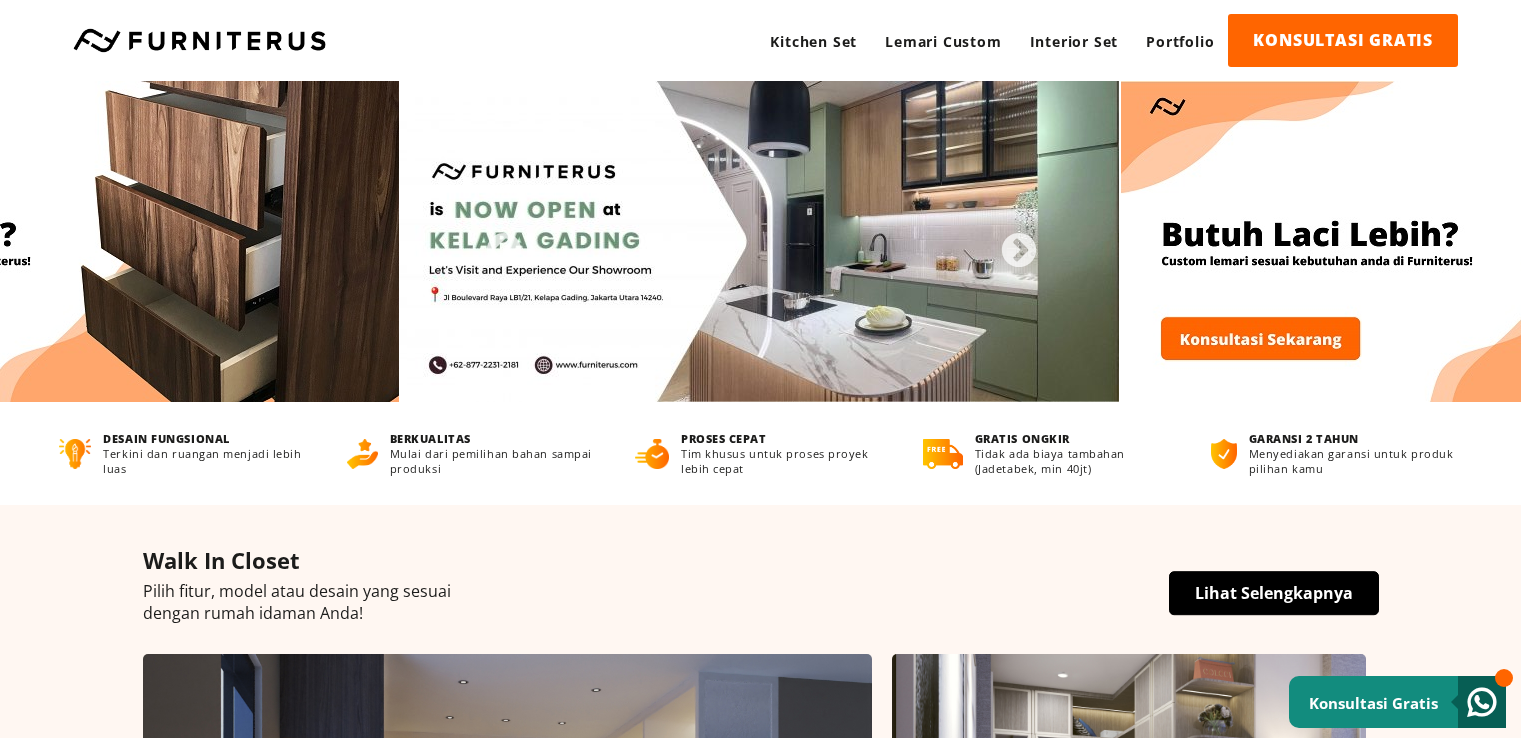 scroll, scrollTop: 0, scrollLeft: 0, axis: both 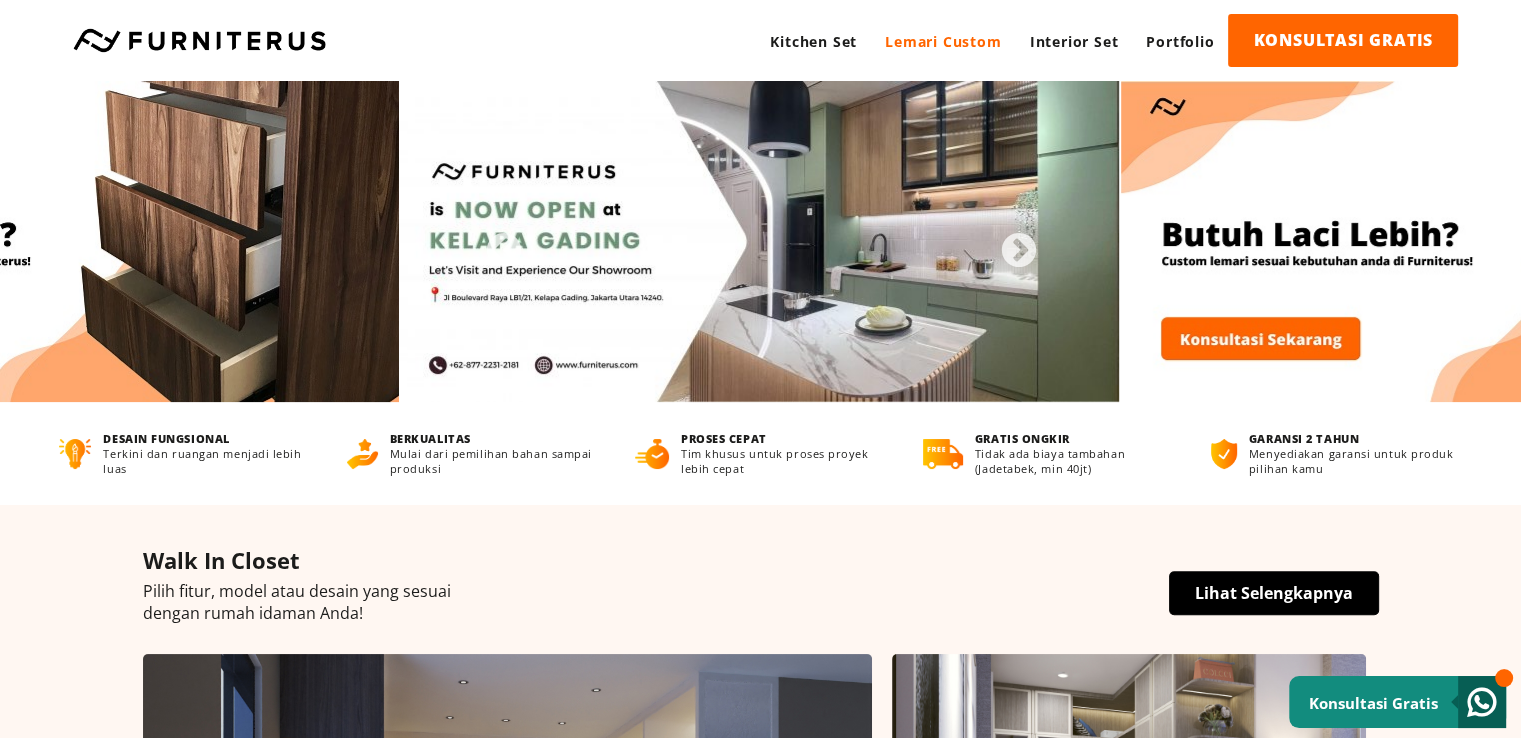 click on "Lemari Custom" at bounding box center (943, 41) 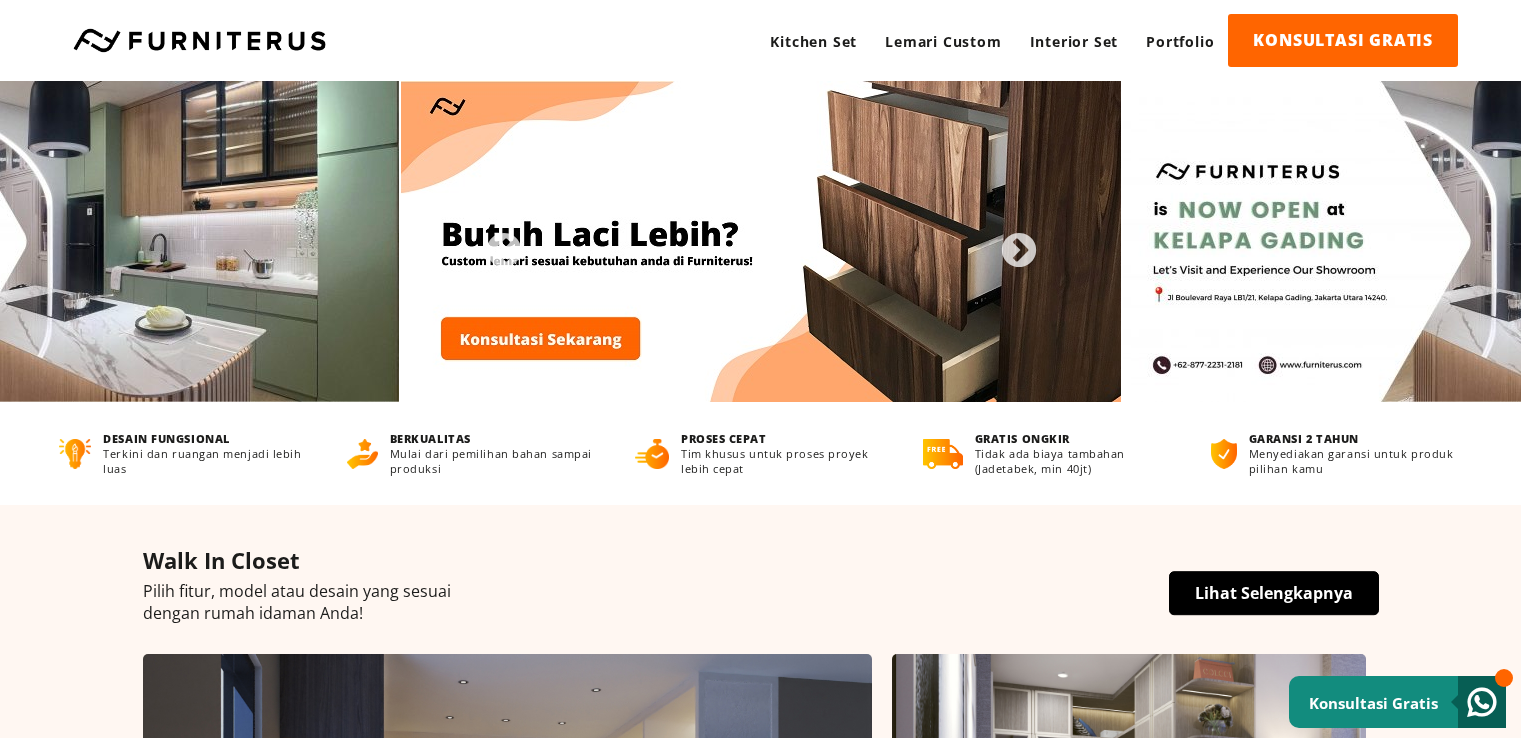 scroll, scrollTop: 0, scrollLeft: 0, axis: both 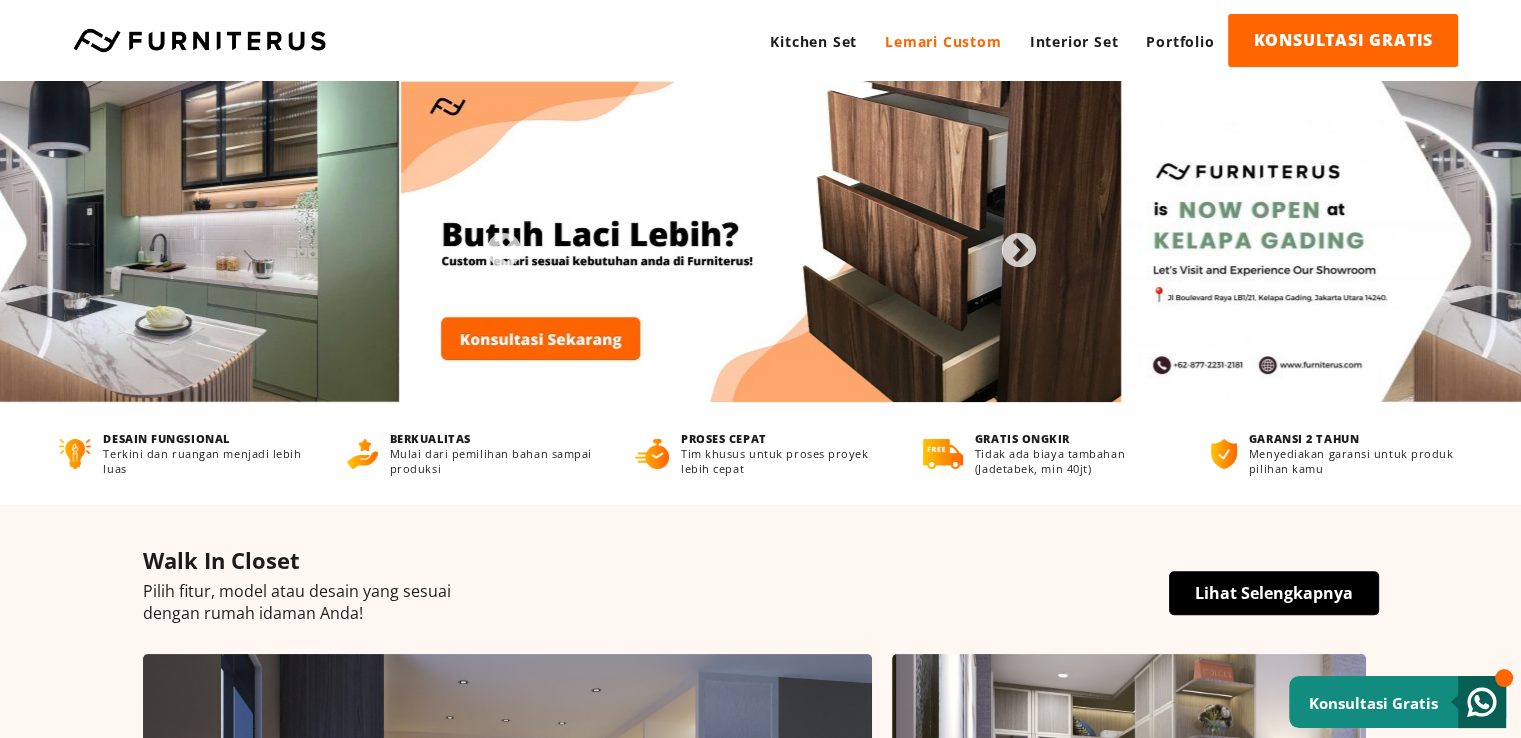 click on "Lemari Custom" at bounding box center (943, 41) 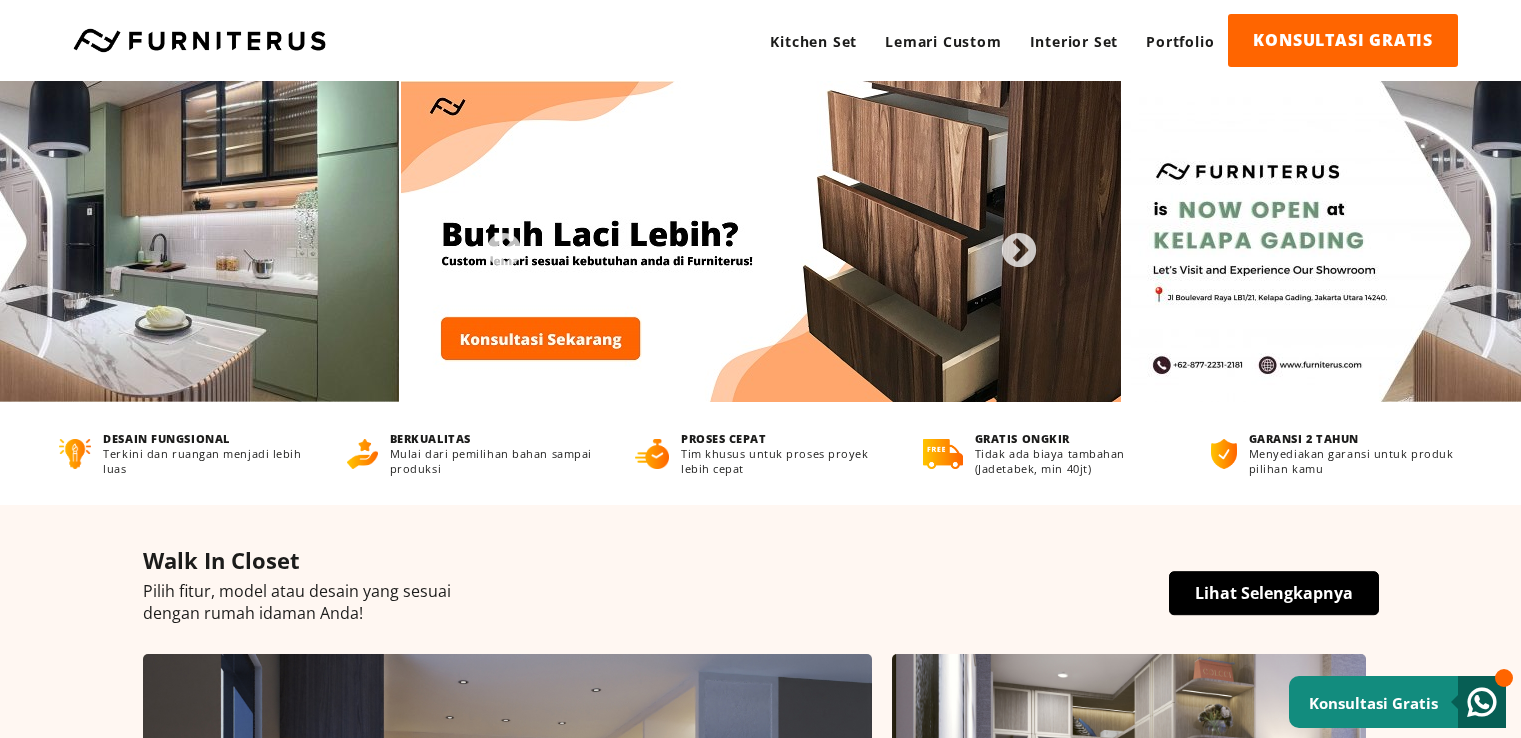 scroll, scrollTop: 0, scrollLeft: 0, axis: both 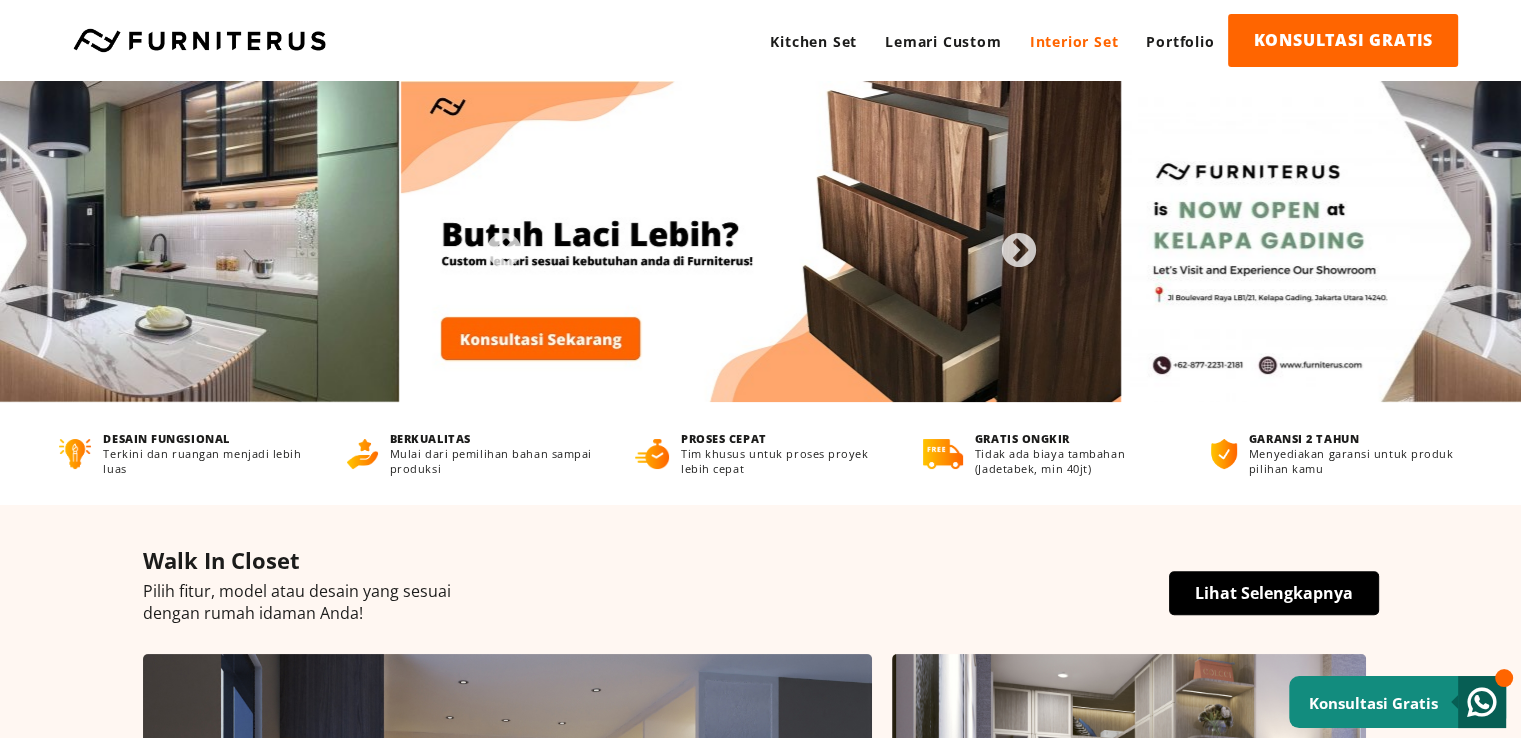 click on "Interior Set" at bounding box center [1074, 41] 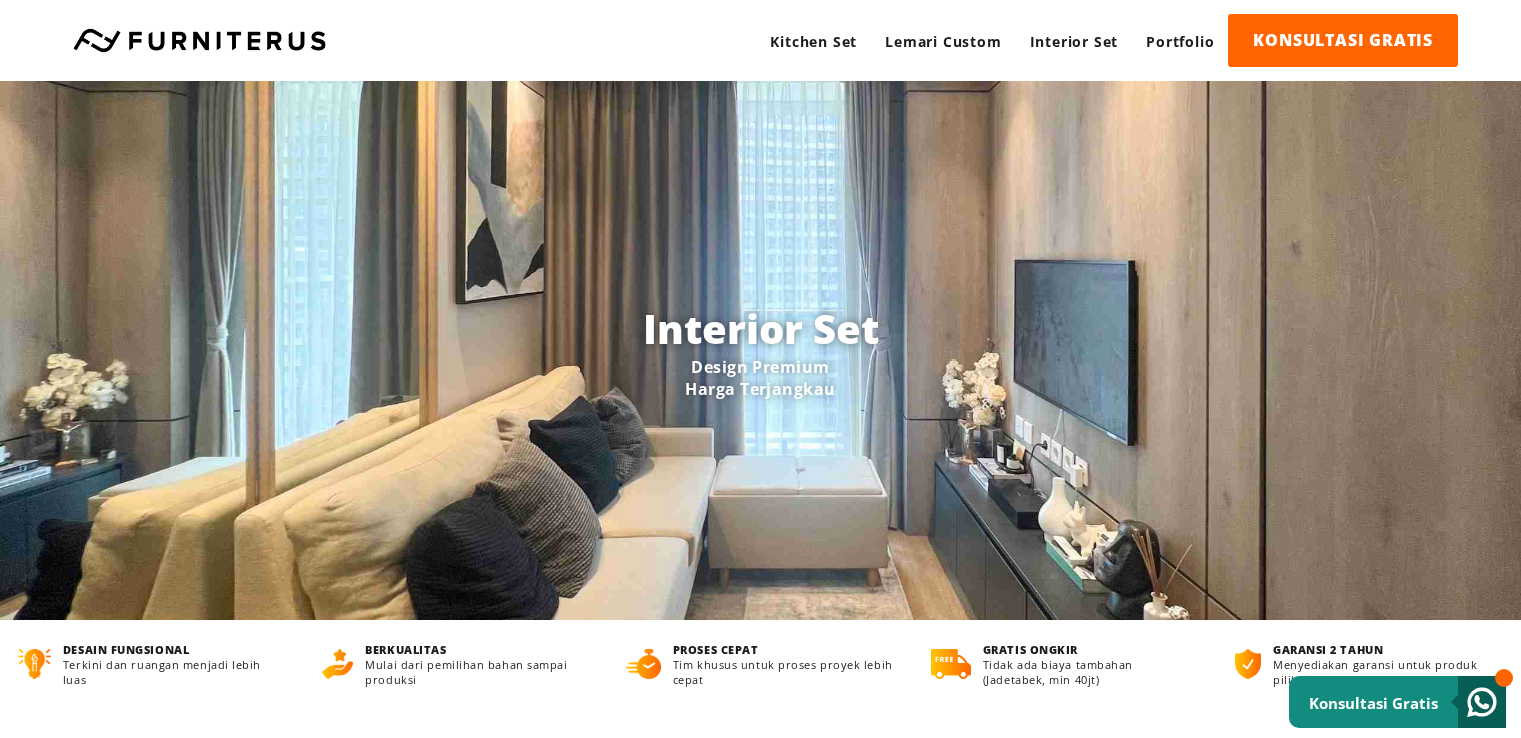 scroll, scrollTop: 0, scrollLeft: 0, axis: both 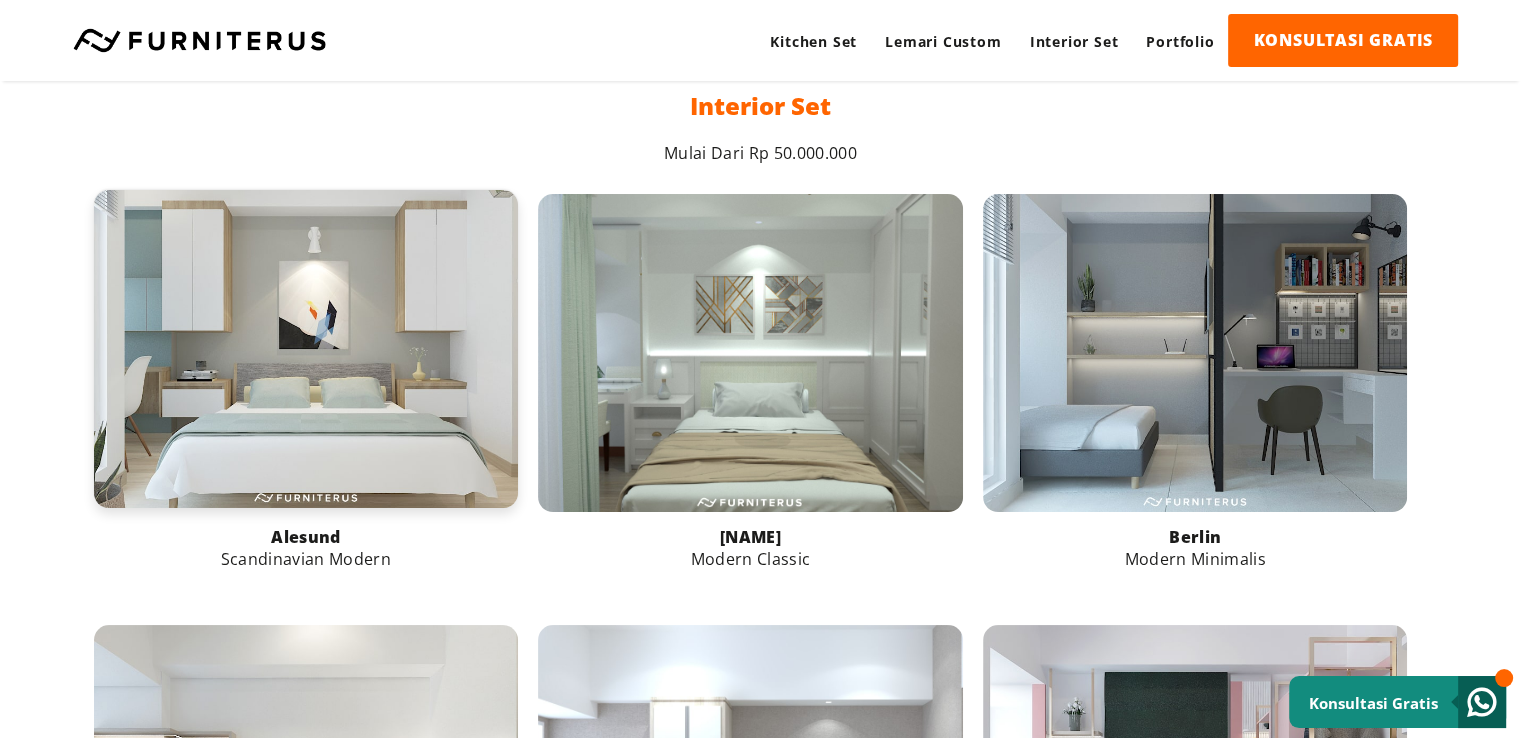 click at bounding box center (306, 349) 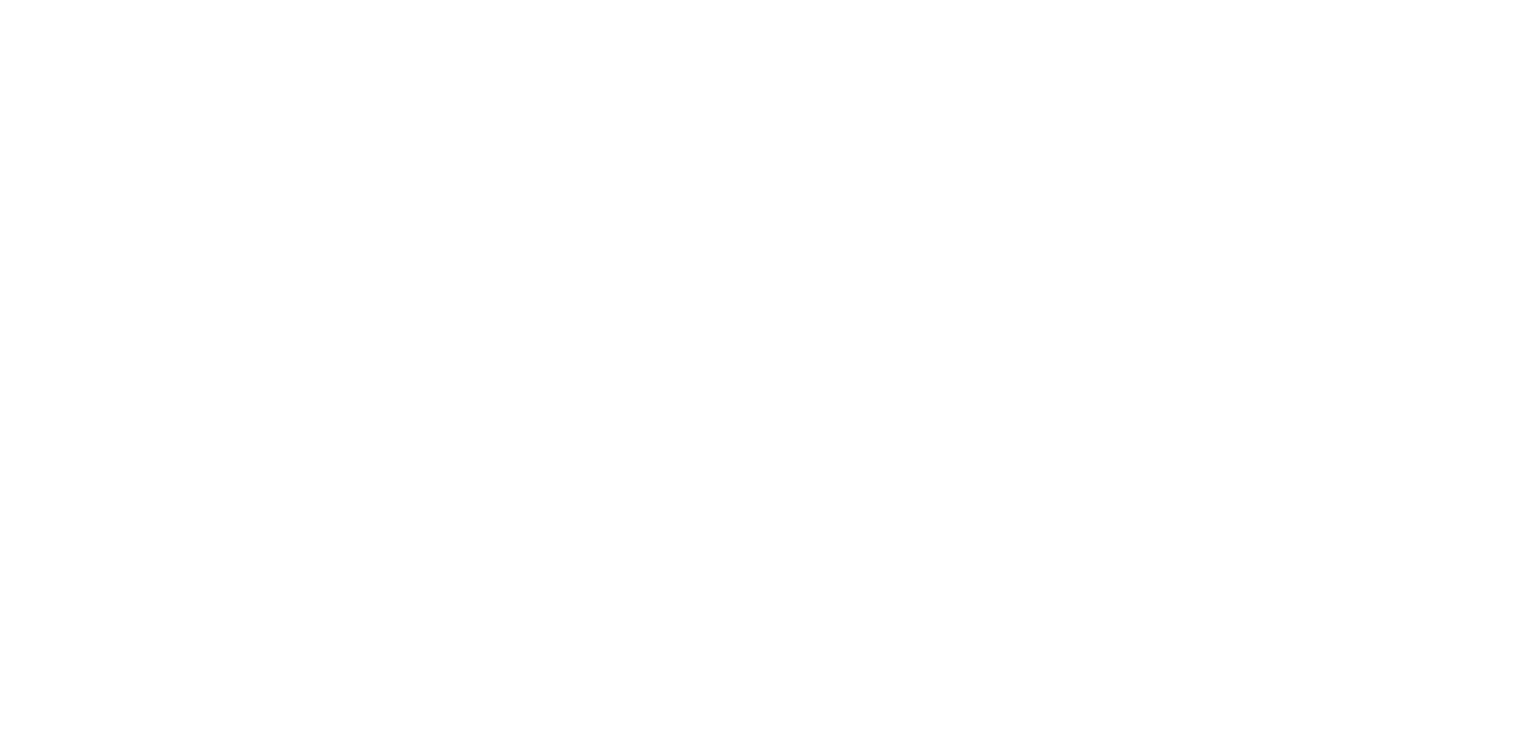 scroll, scrollTop: 0, scrollLeft: 0, axis: both 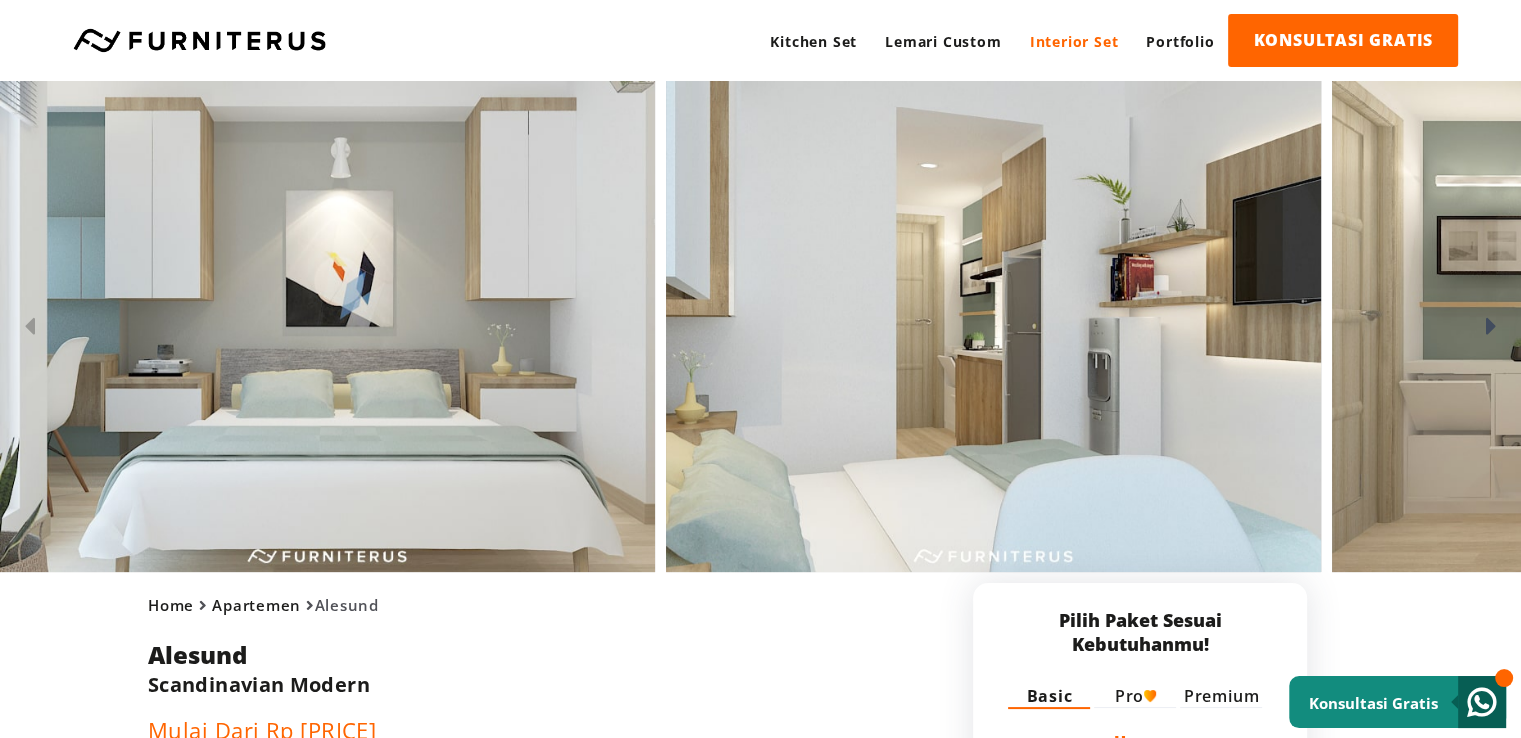 click on "Interior Set" at bounding box center [1074, 41] 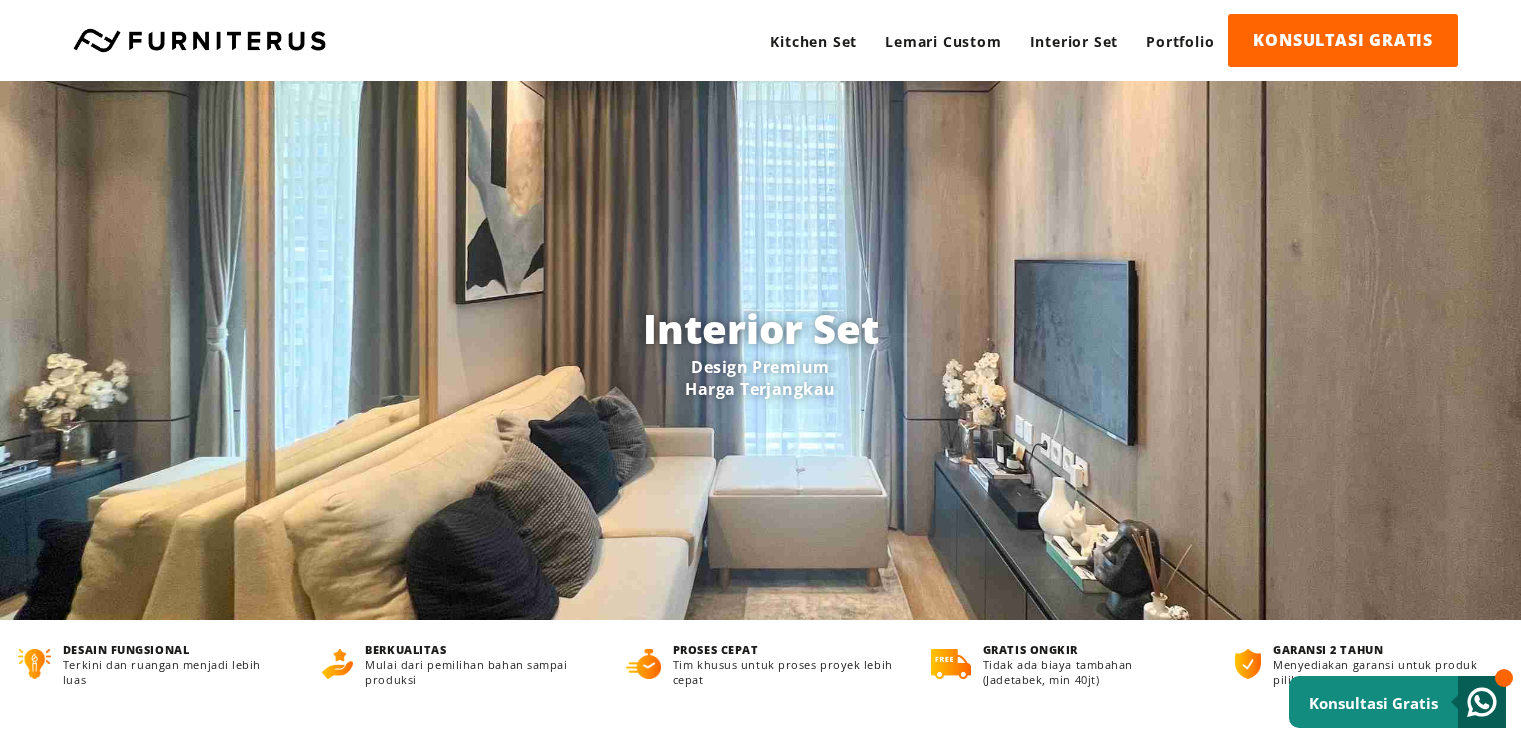 scroll, scrollTop: 0, scrollLeft: 0, axis: both 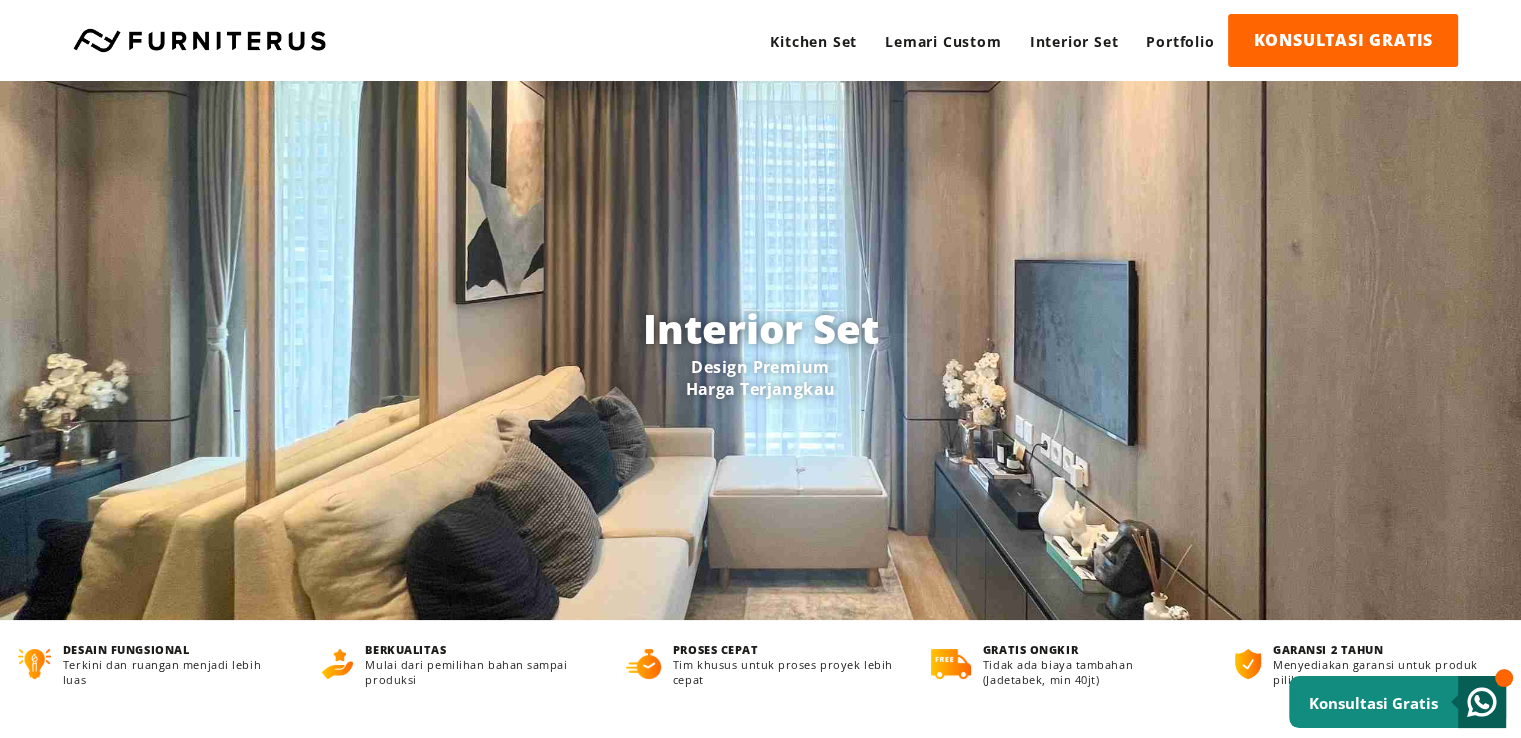 click on "Kitchen Set
Lemari Custom
Interior Set
Portfolio
KONSULTASI GRATIS
Kitchen Set
FAQ" at bounding box center (760, 40) 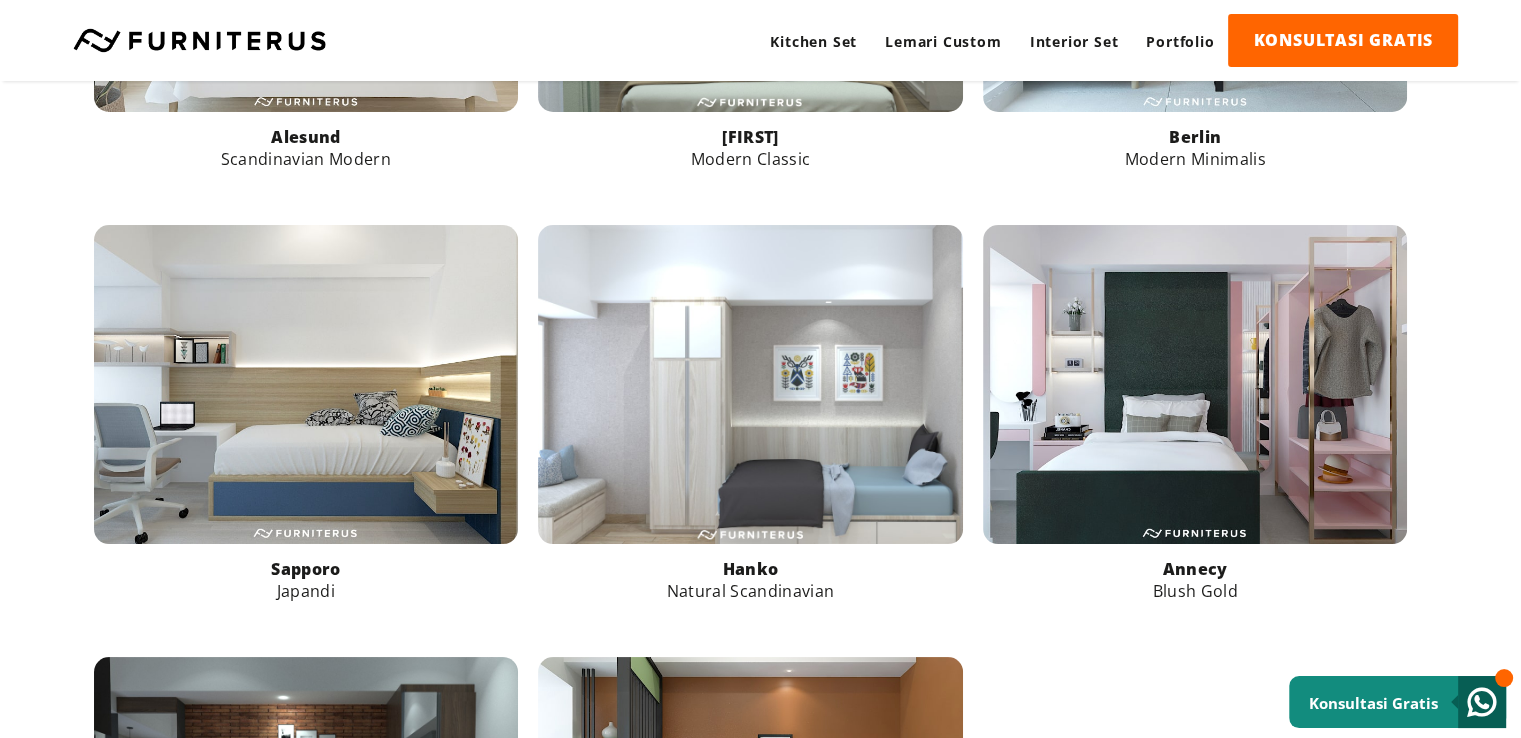scroll, scrollTop: 1500, scrollLeft: 0, axis: vertical 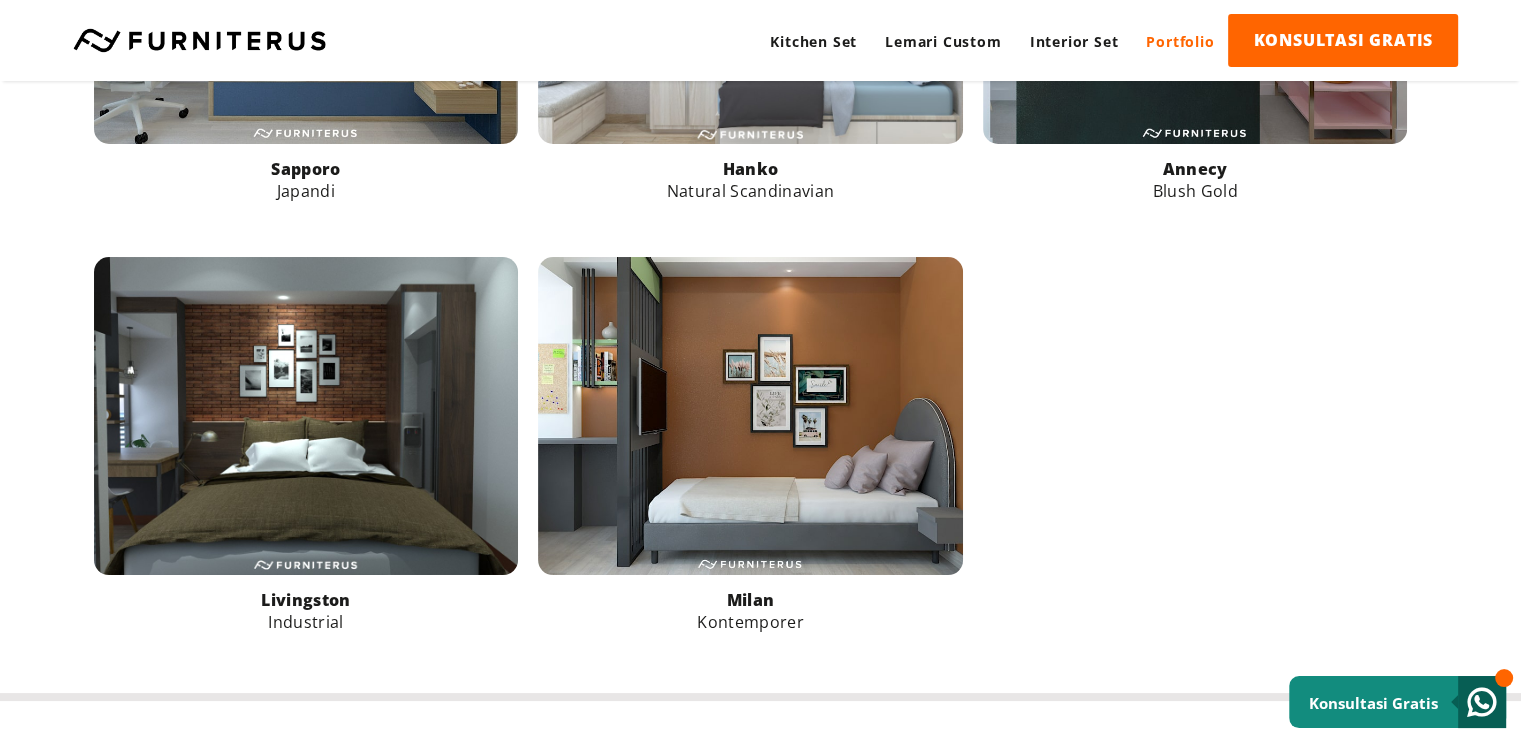 click on "Portfolio" at bounding box center [1180, 41] 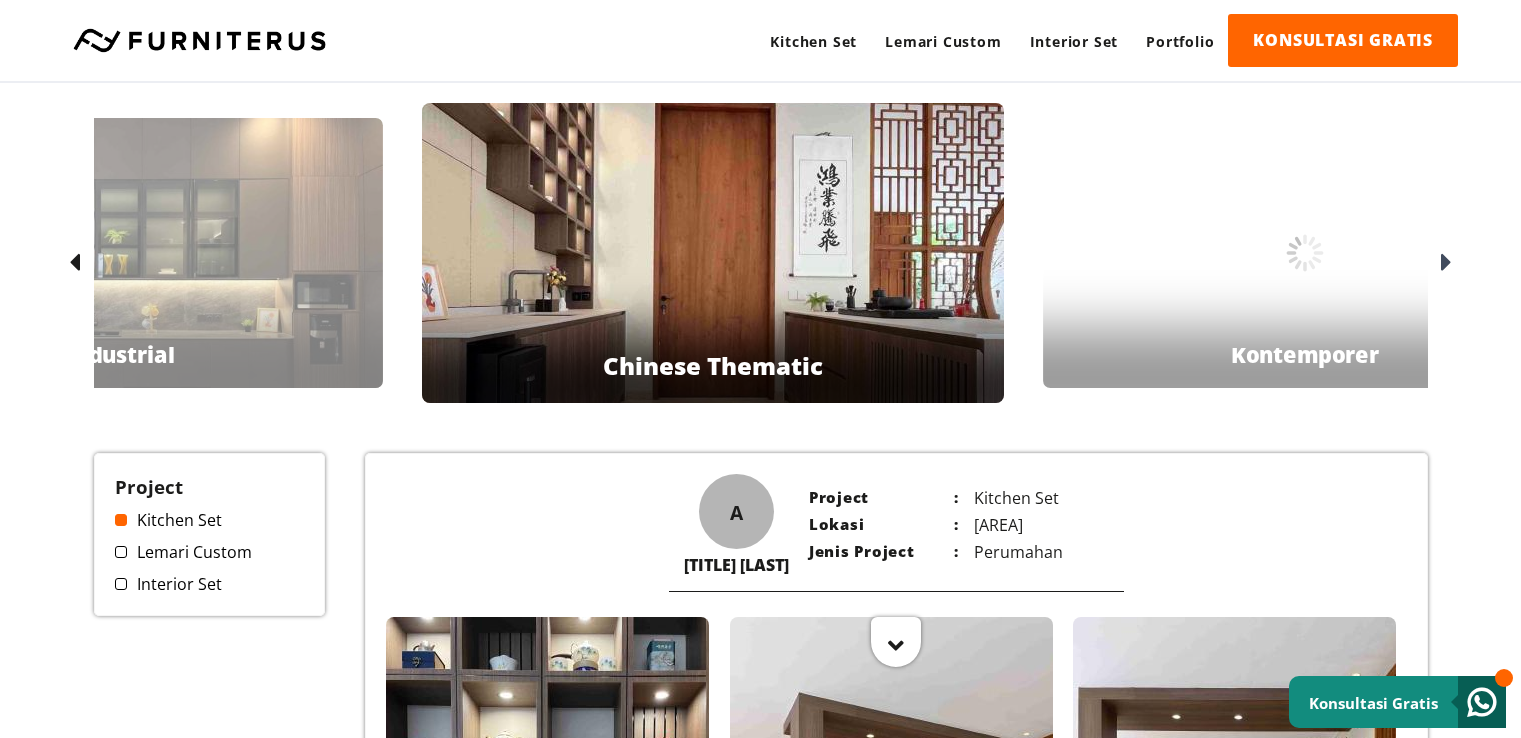 scroll, scrollTop: 0, scrollLeft: 0, axis: both 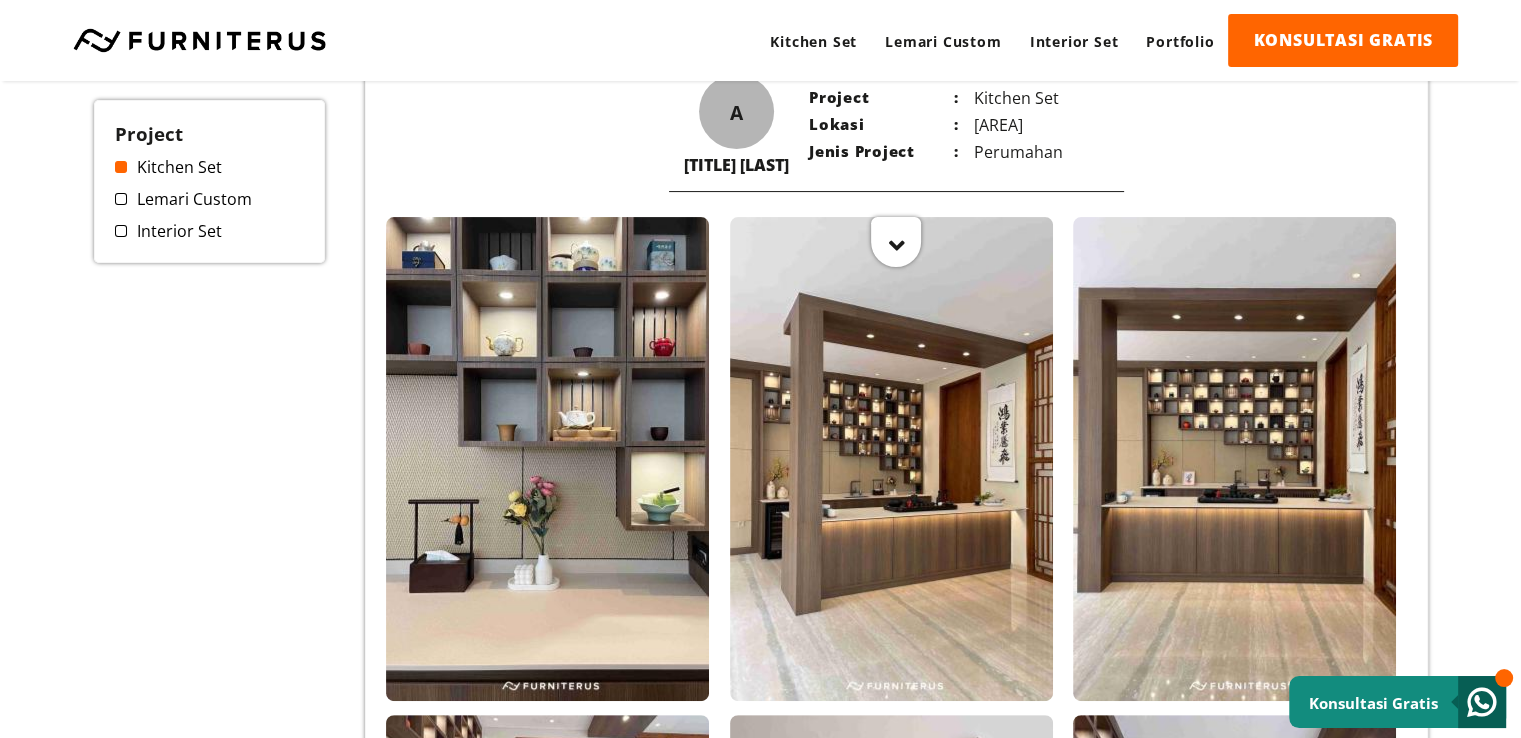 click on "Interior Set" at bounding box center [210, 231] 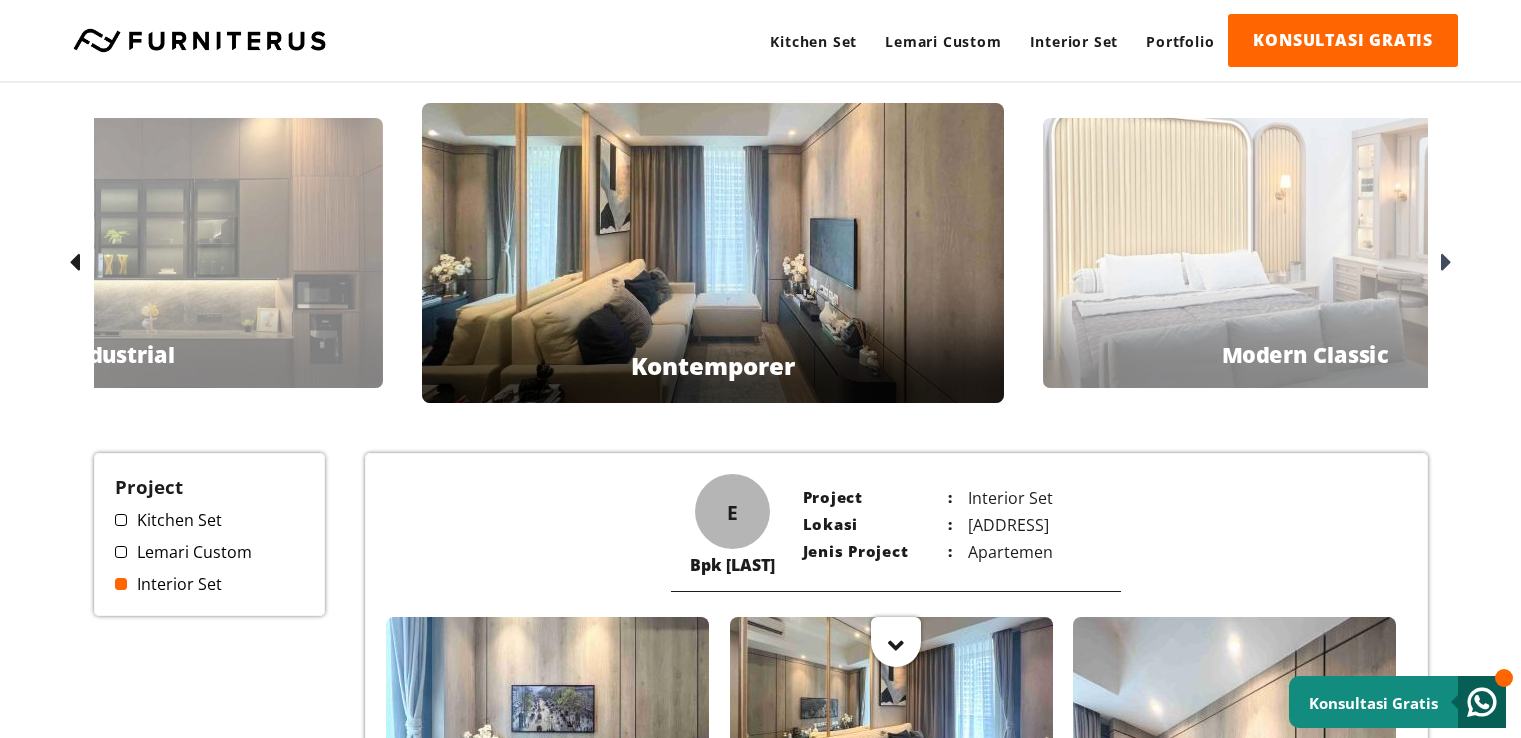 scroll, scrollTop: 0, scrollLeft: 0, axis: both 